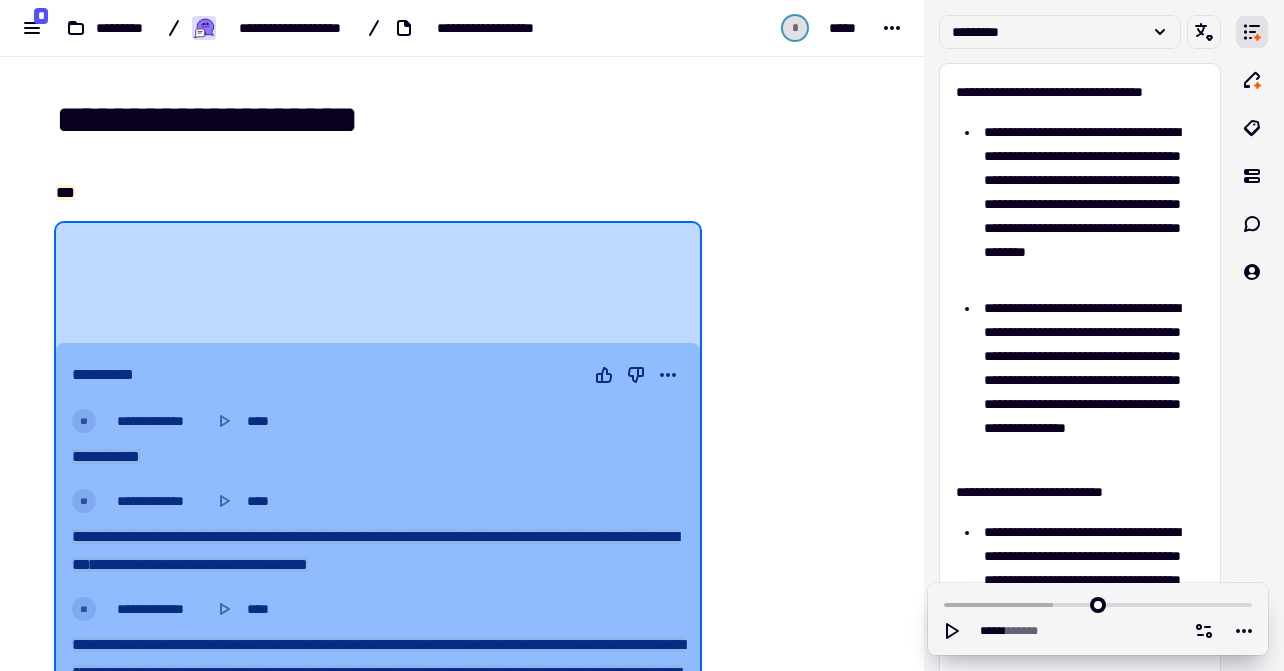 scroll, scrollTop: 0, scrollLeft: 0, axis: both 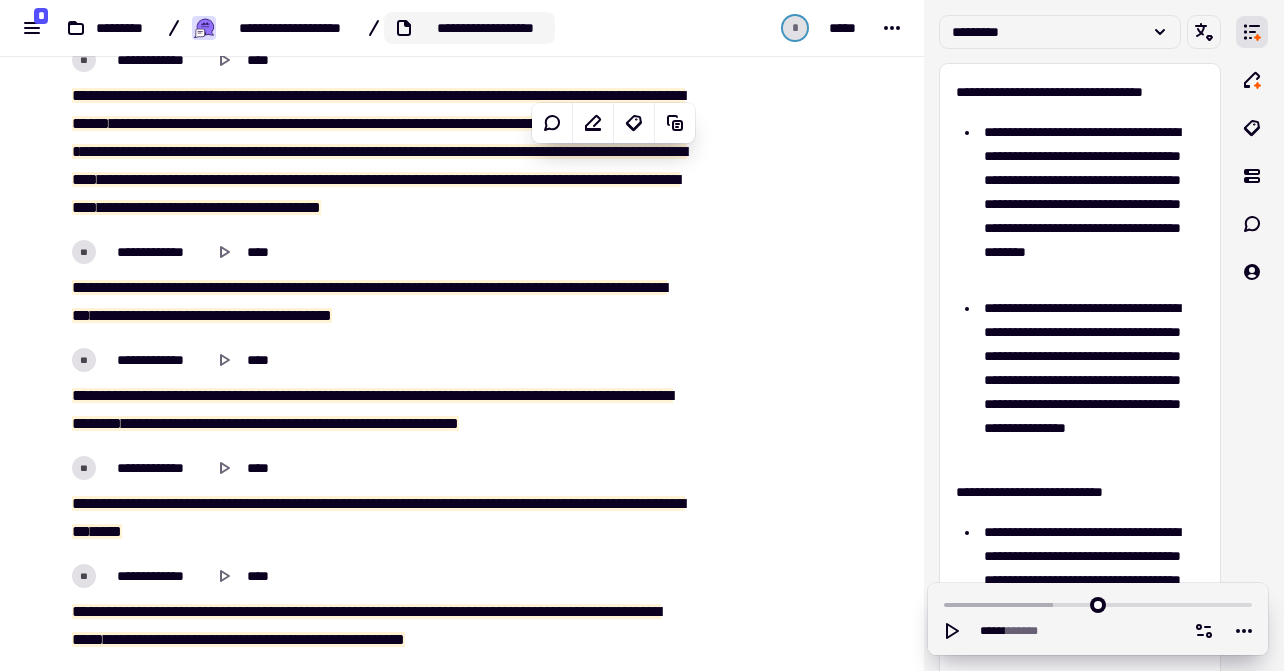 click on "**********" 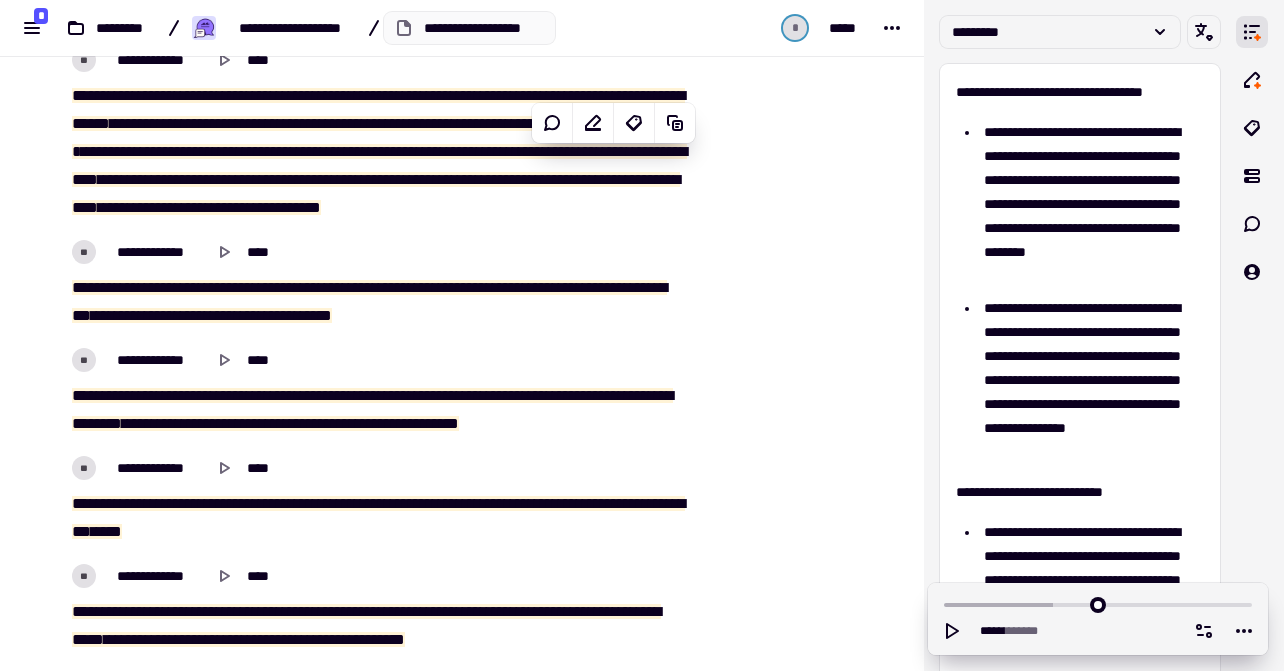 click on "**********" at bounding box center [338, 28] 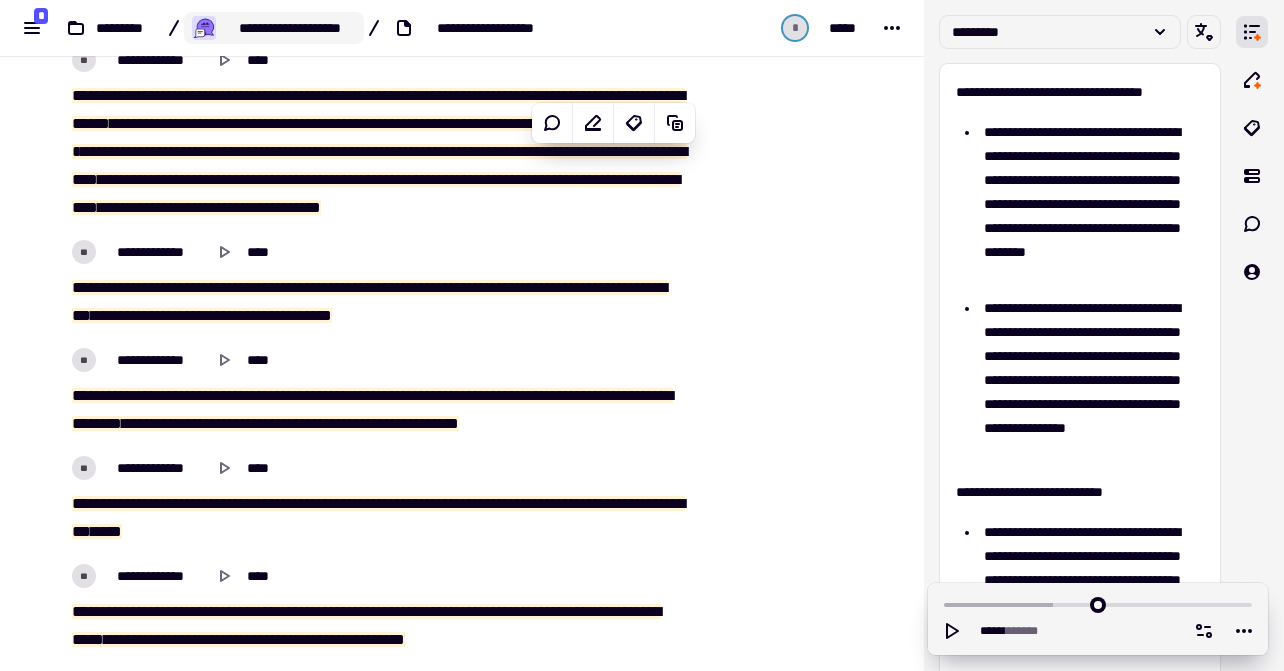click on "**********" 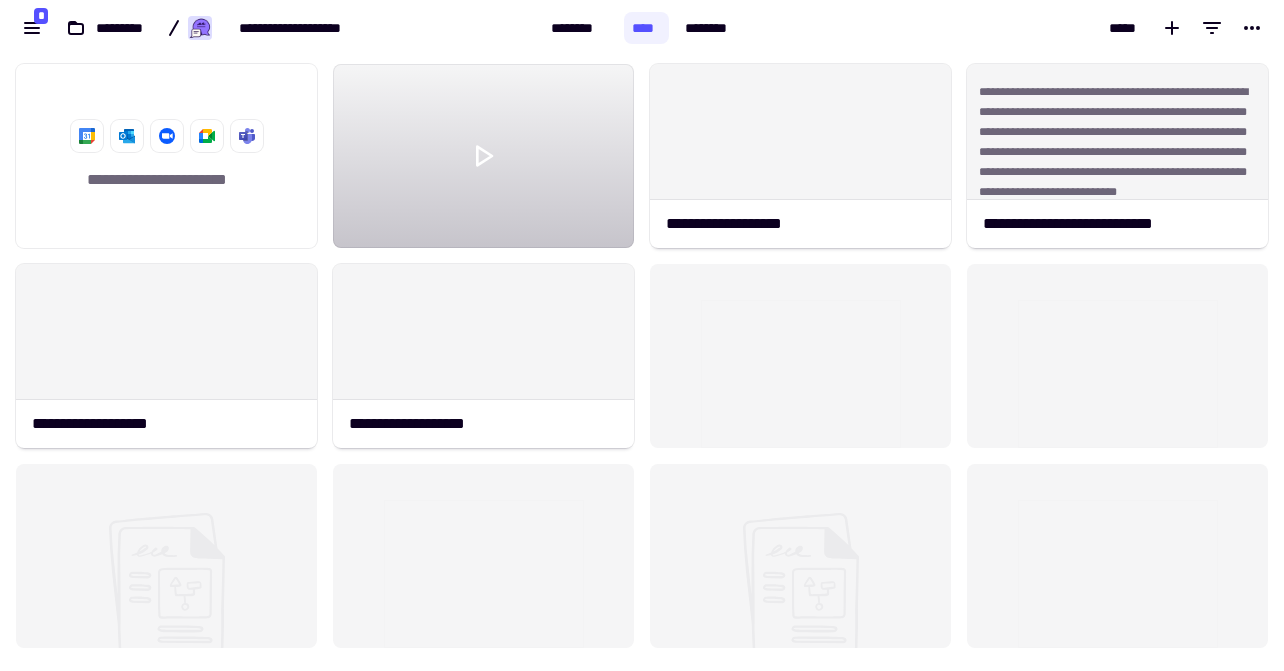 scroll, scrollTop: 1, scrollLeft: 1, axis: both 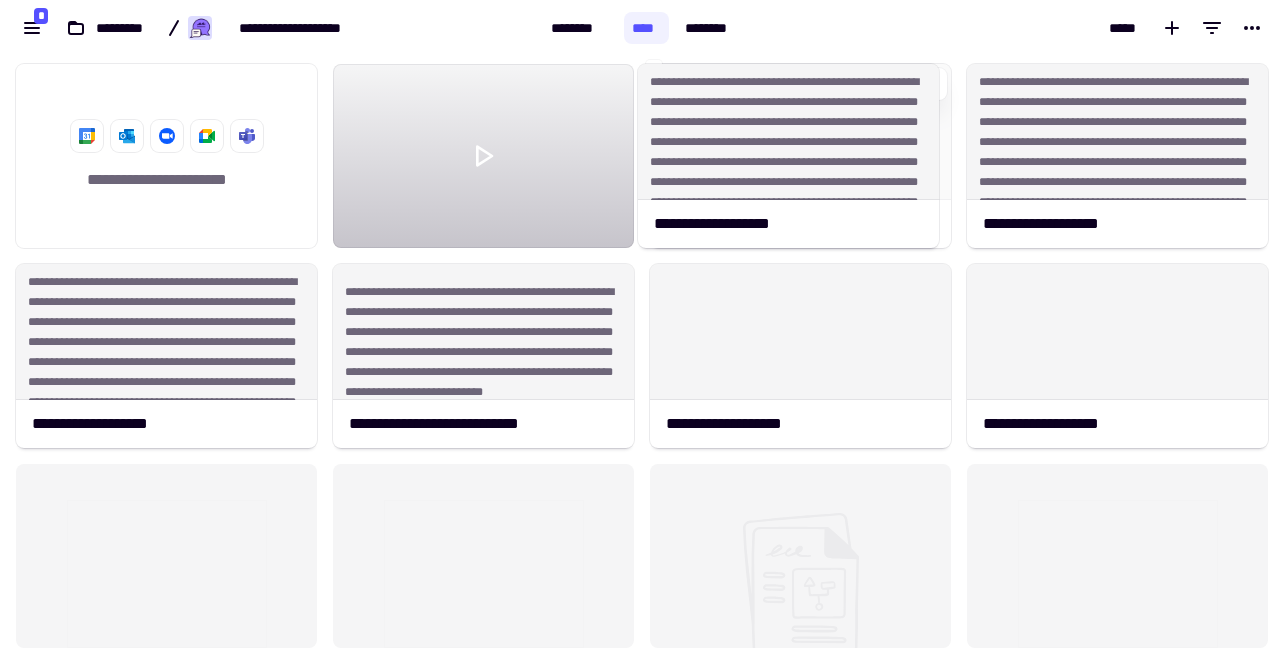 drag, startPoint x: 883, startPoint y: 187, endPoint x: 871, endPoint y: 167, distance: 23.323807 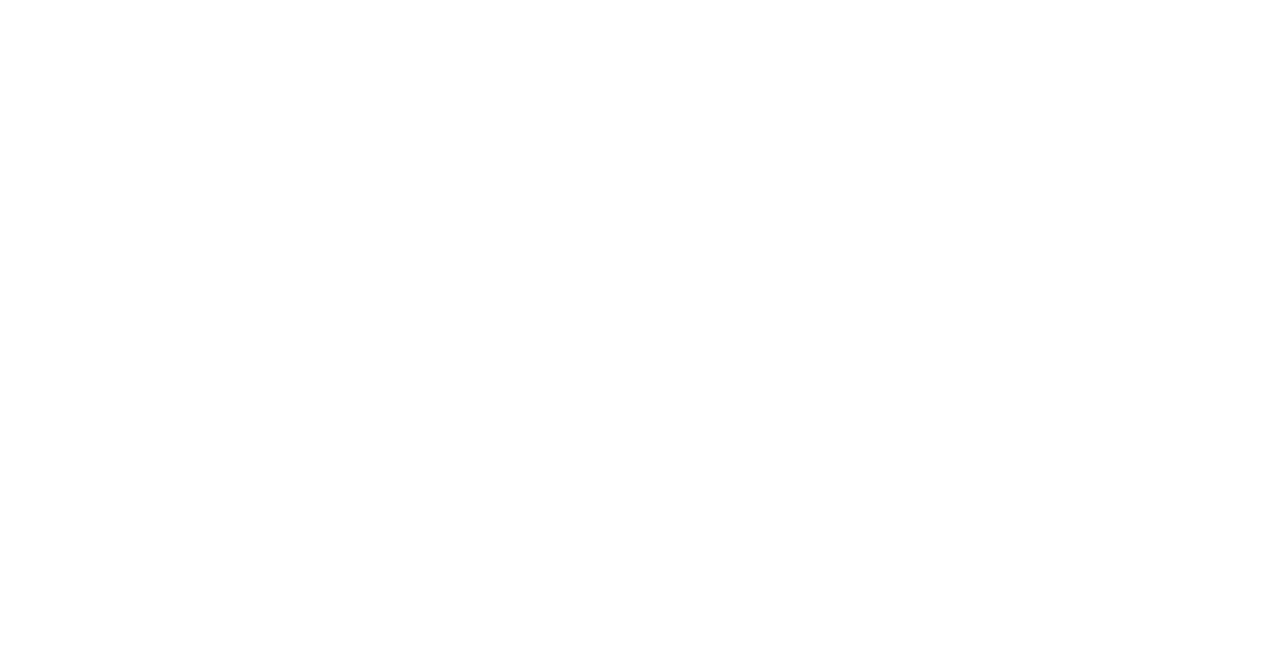 scroll, scrollTop: 0, scrollLeft: 0, axis: both 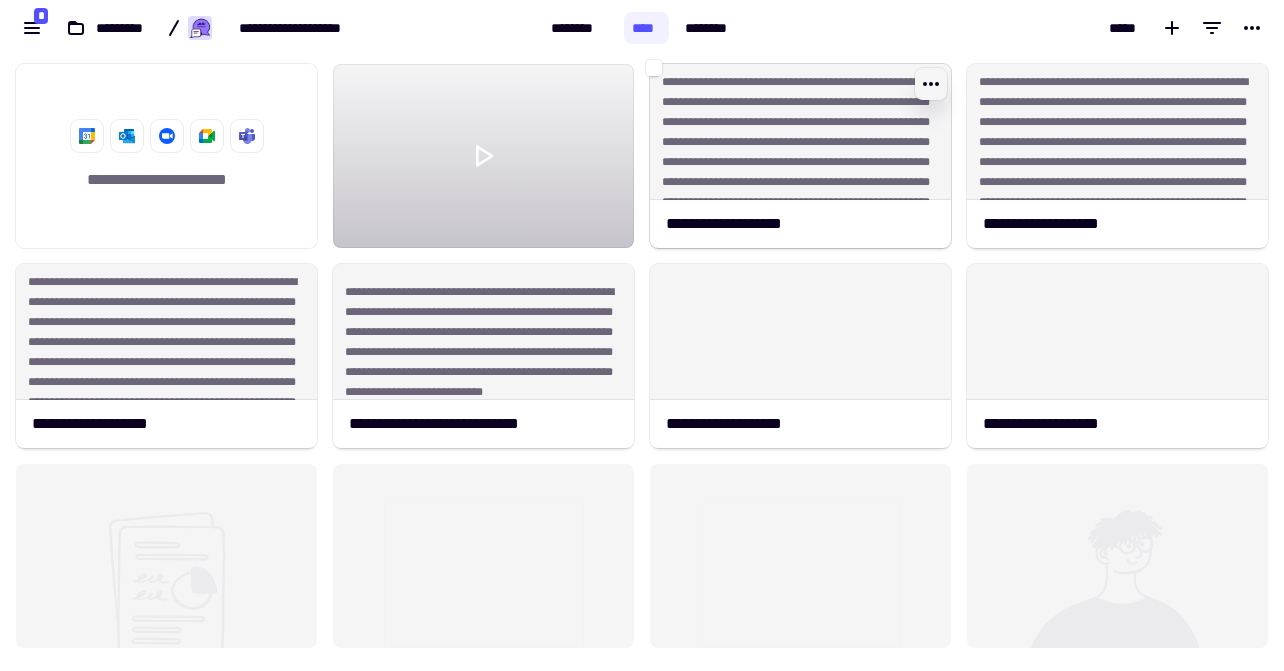 click 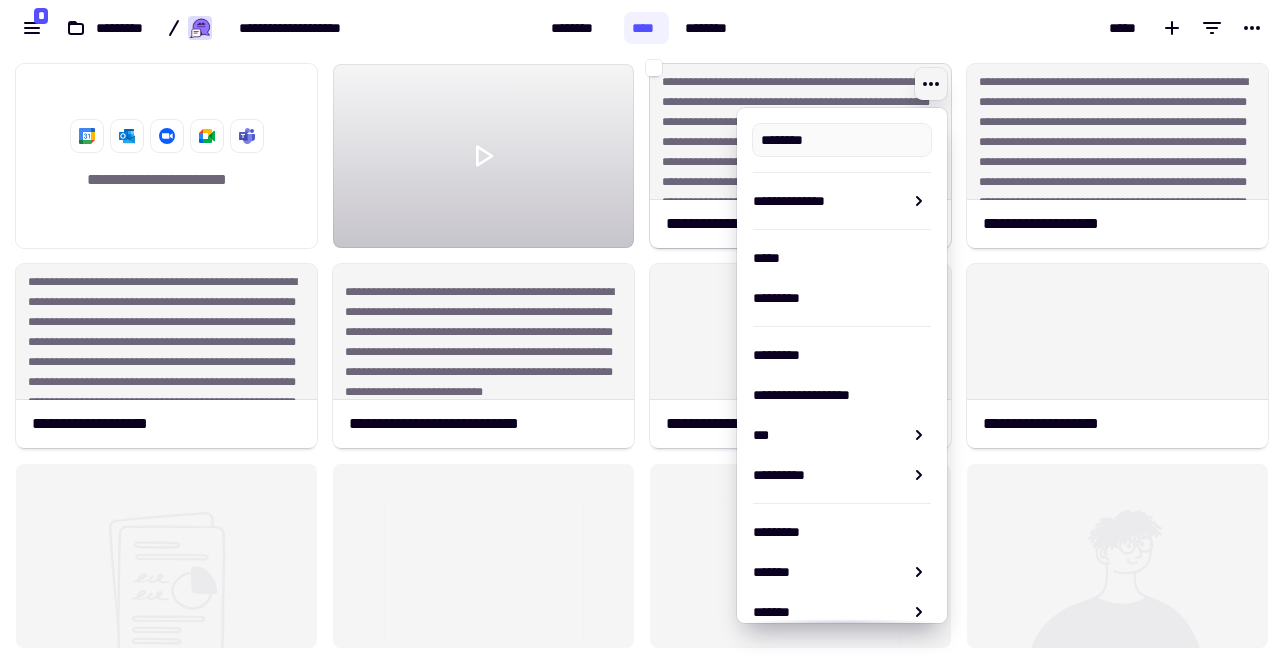 type on "**********" 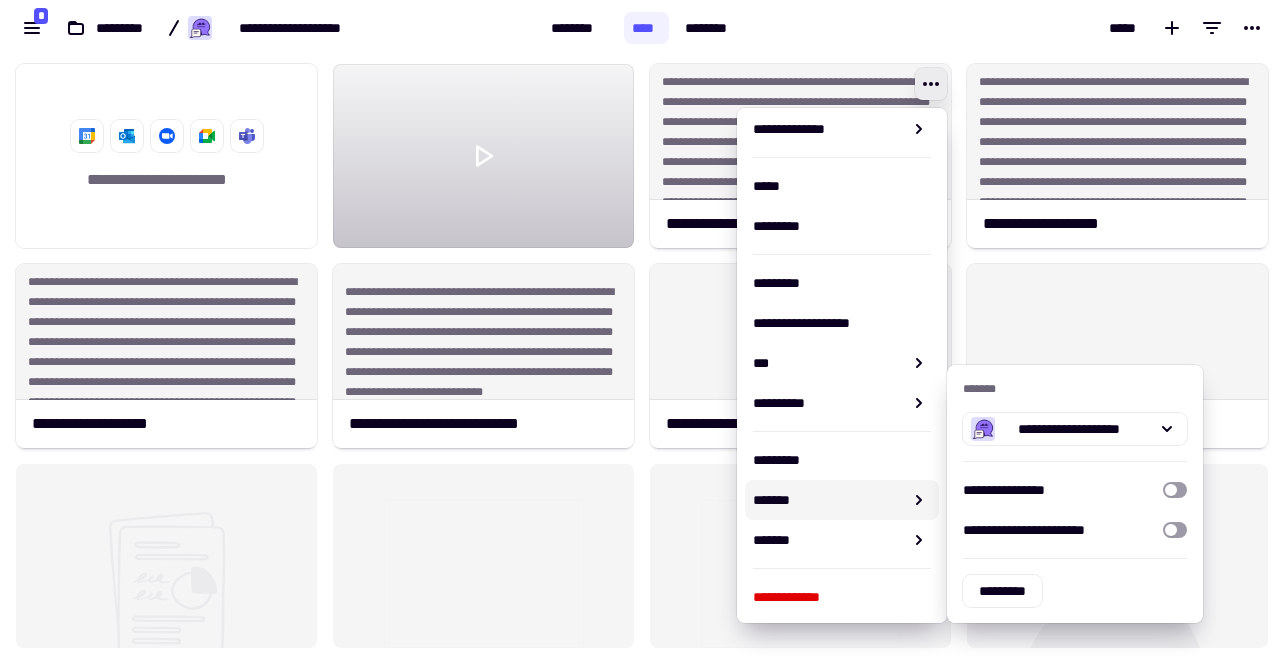 scroll, scrollTop: 74, scrollLeft: 0, axis: vertical 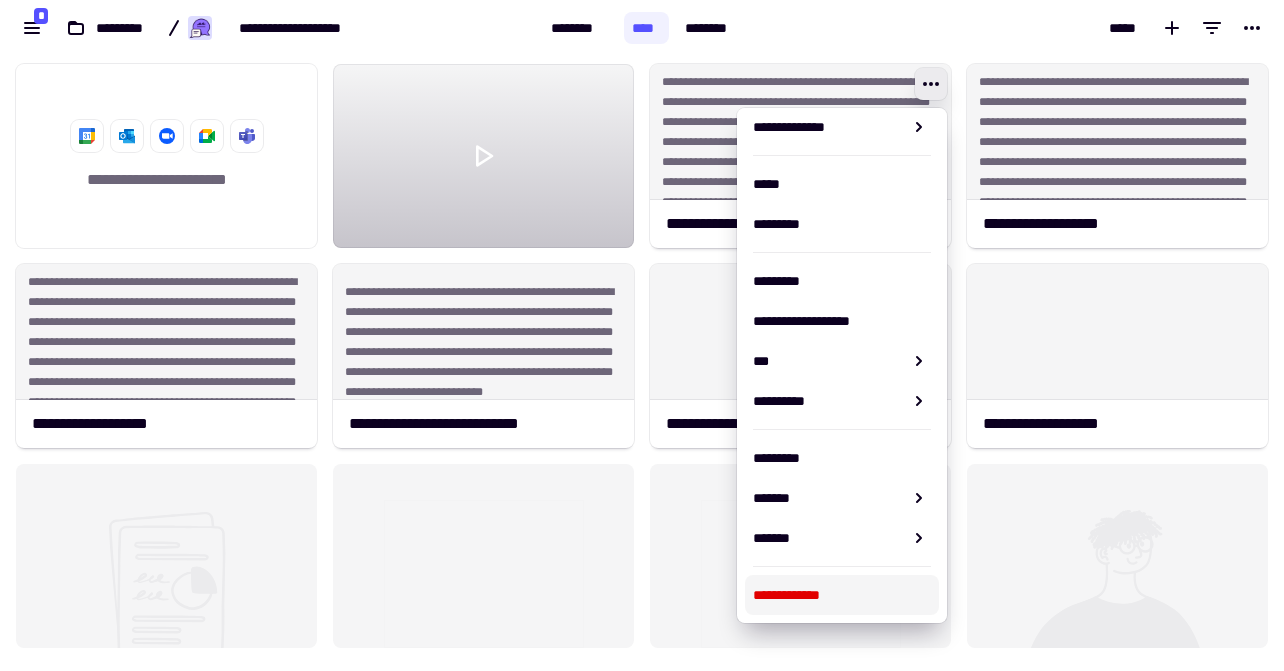 click on "**********" at bounding box center (842, 595) 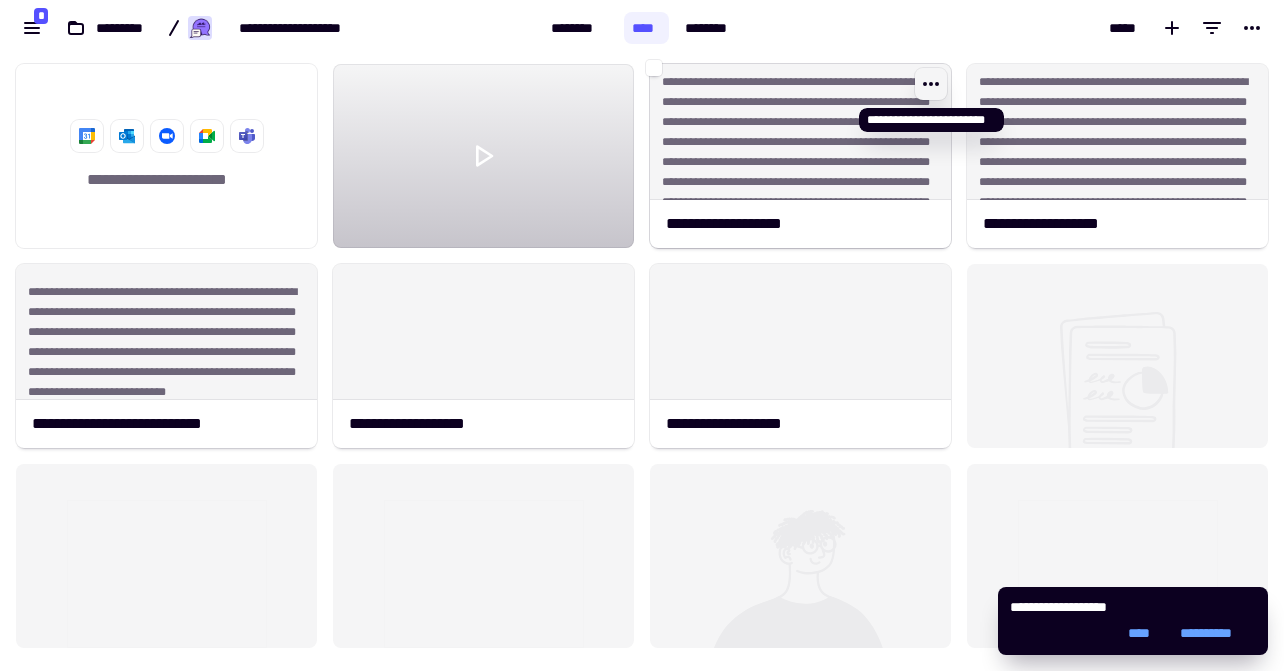 click 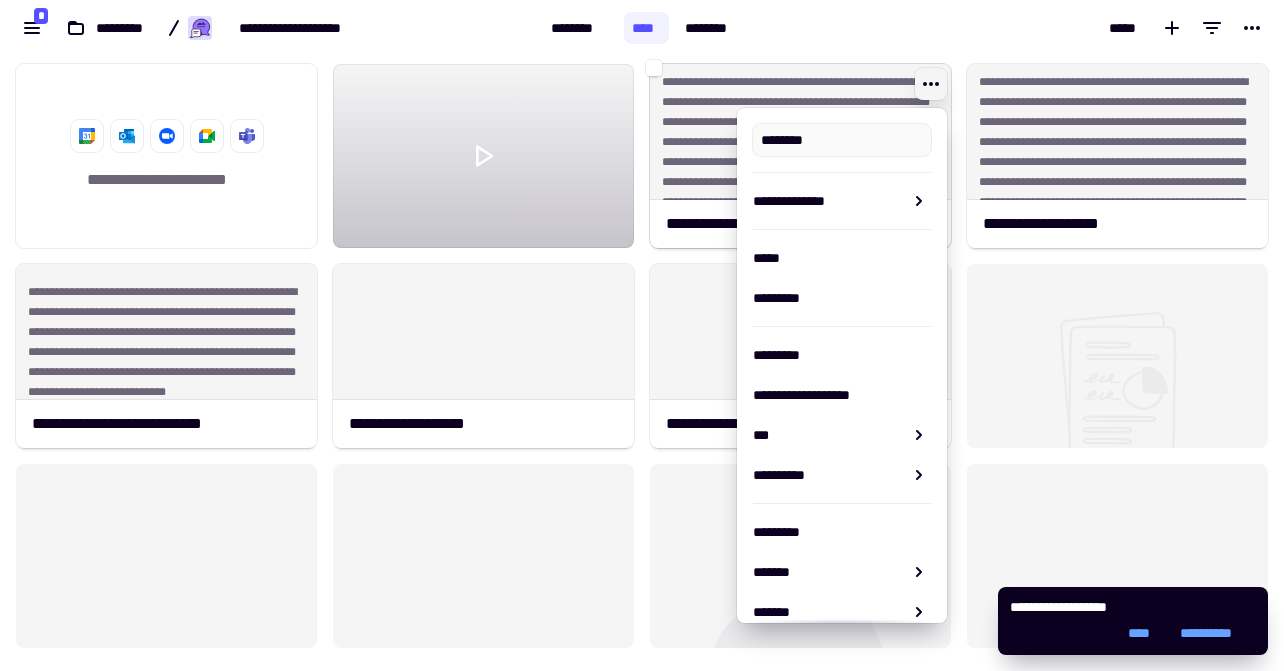 type on "**********" 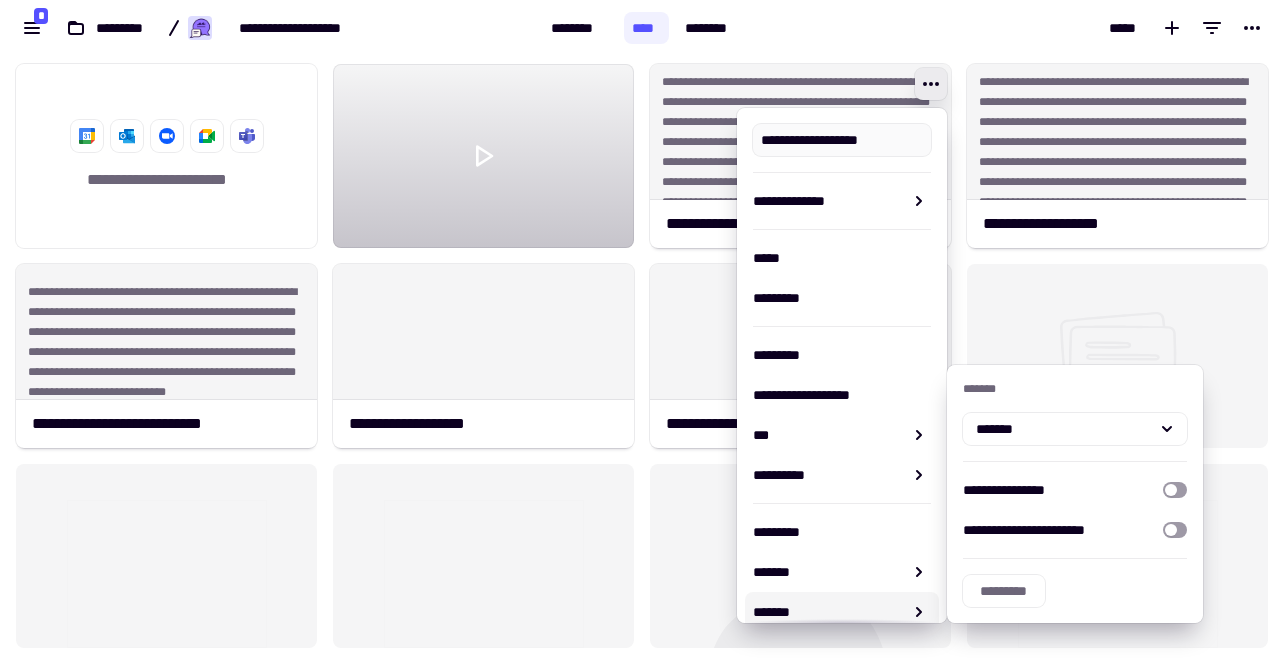 scroll, scrollTop: 74, scrollLeft: 0, axis: vertical 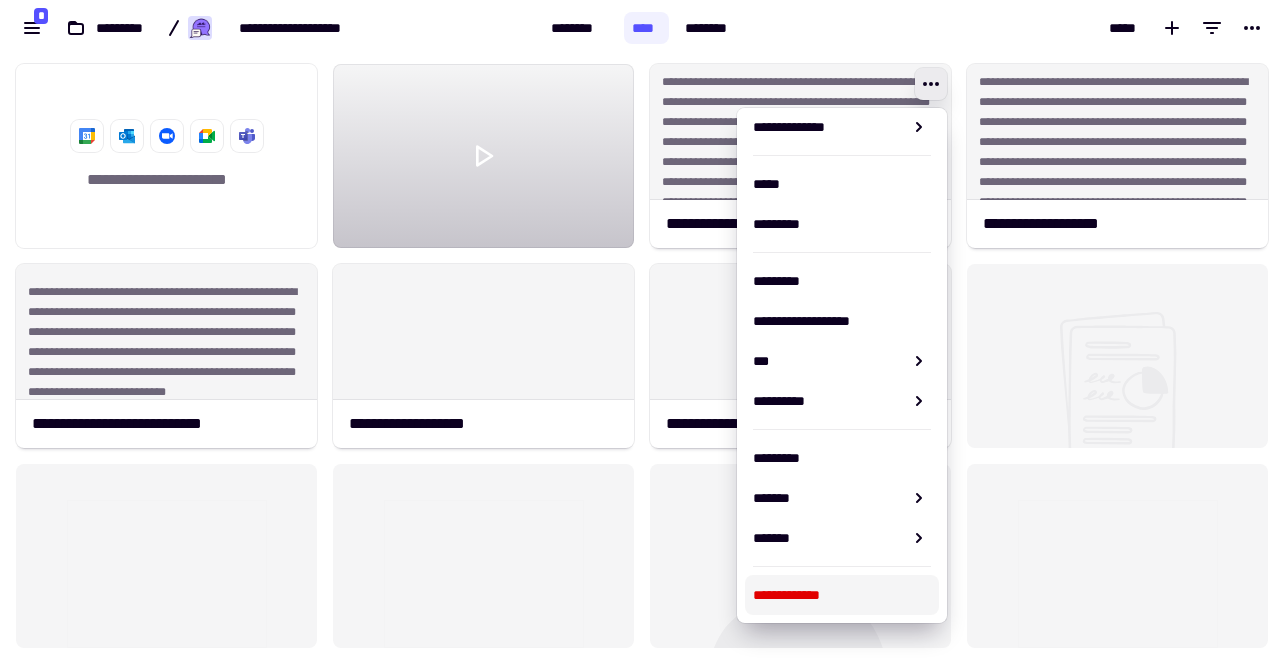 click on "**********" at bounding box center [842, 595] 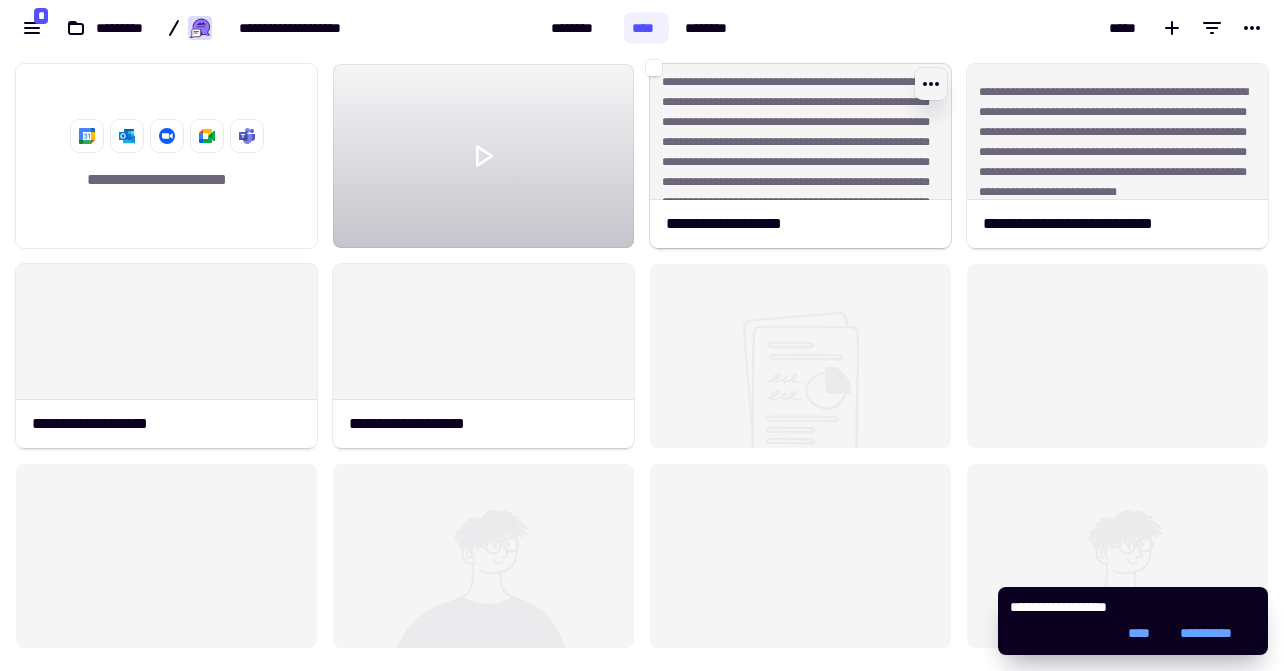 click 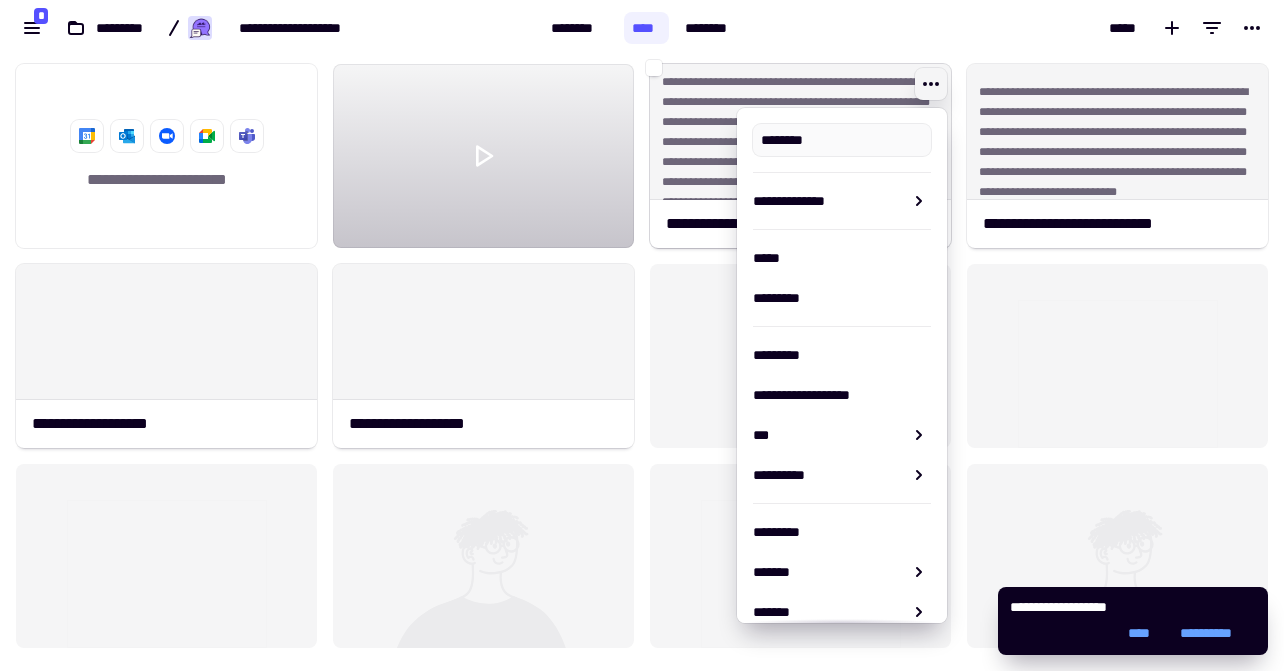 type on "**********" 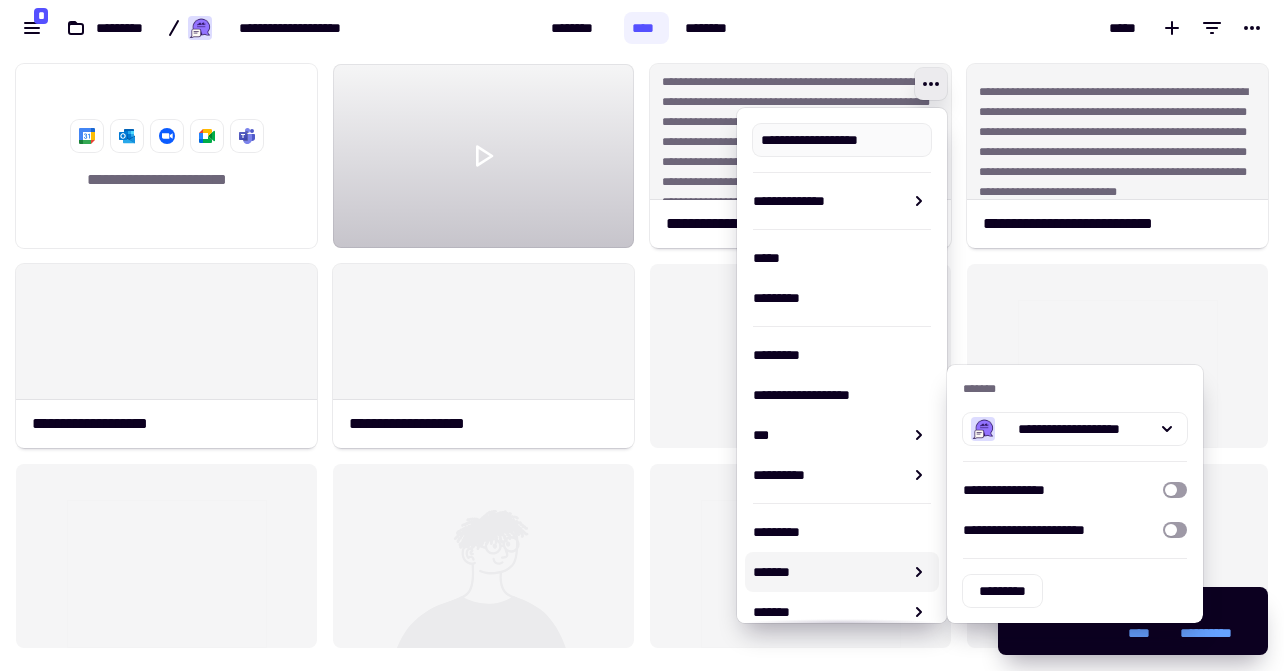 scroll, scrollTop: 74, scrollLeft: 0, axis: vertical 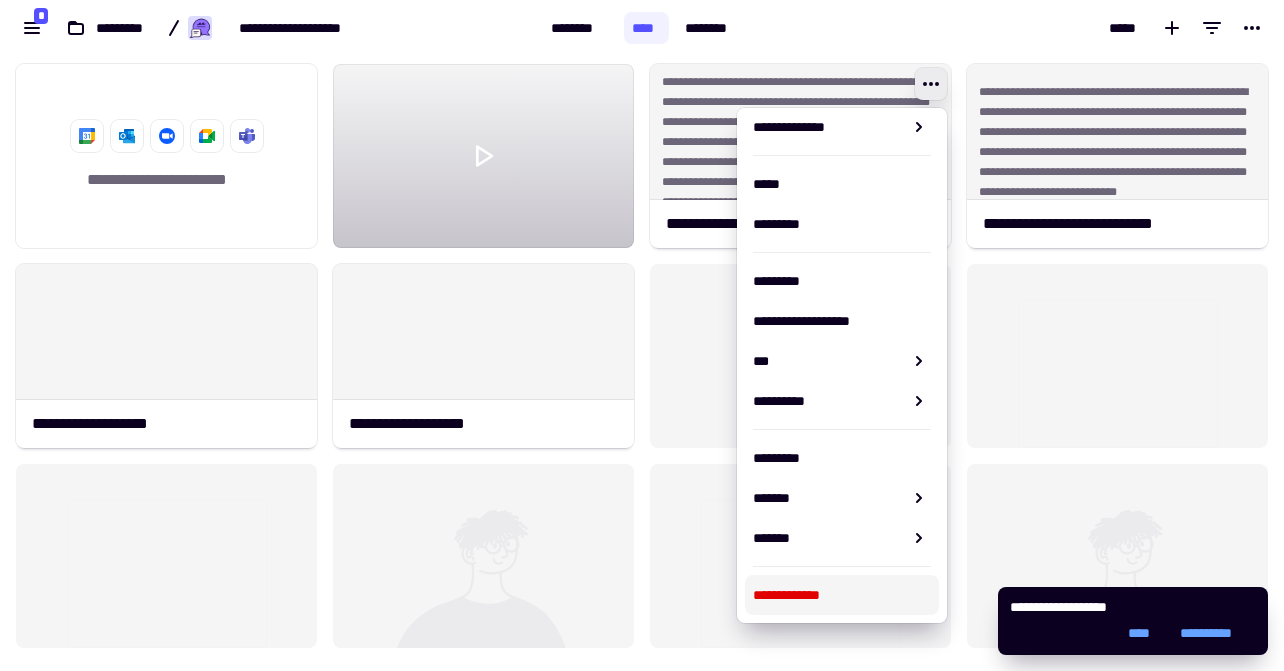 click on "**********" at bounding box center (842, 595) 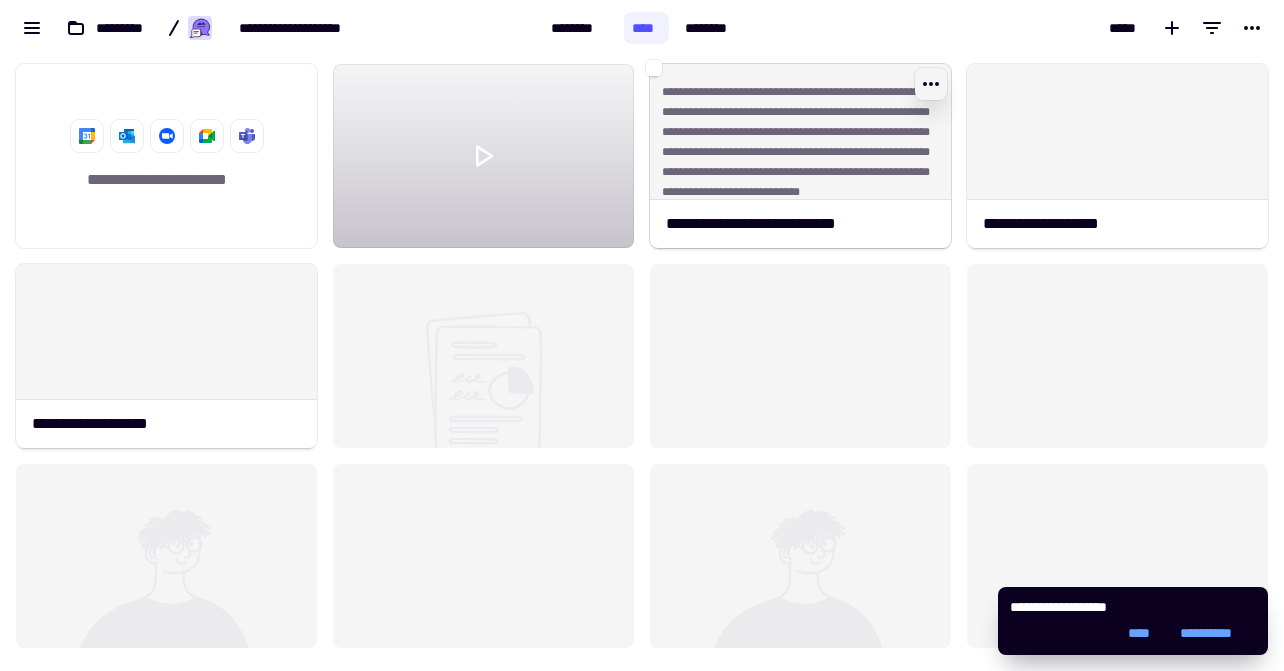 click 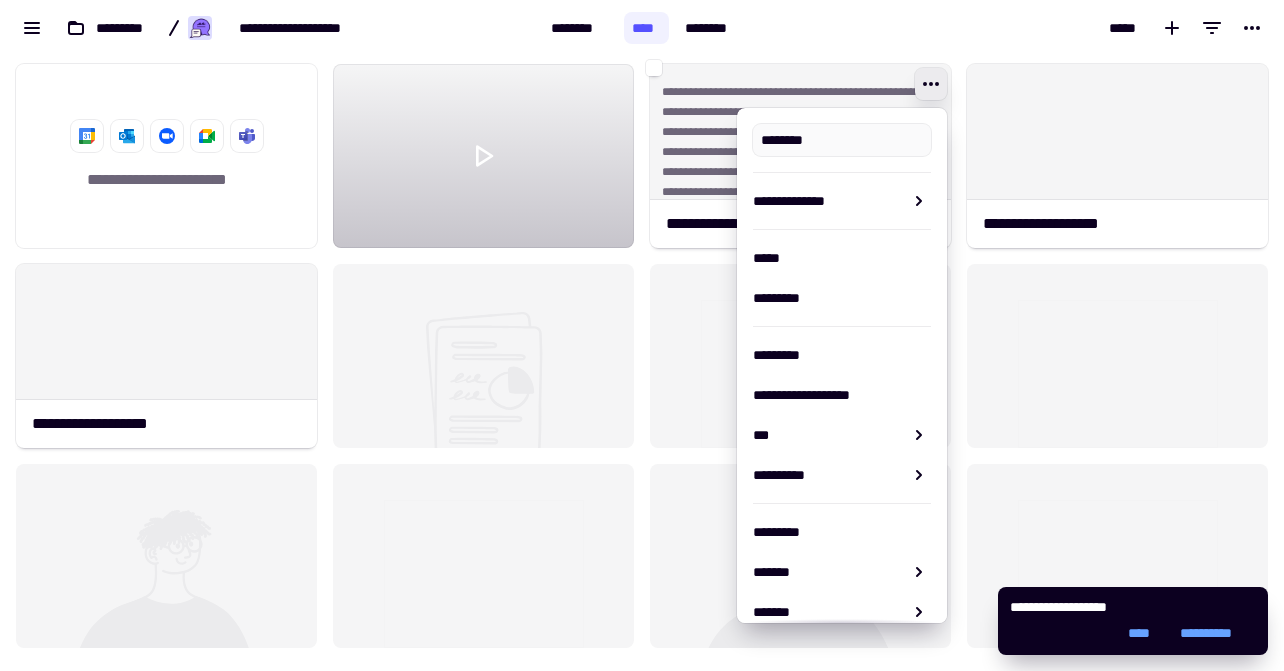 type on "**********" 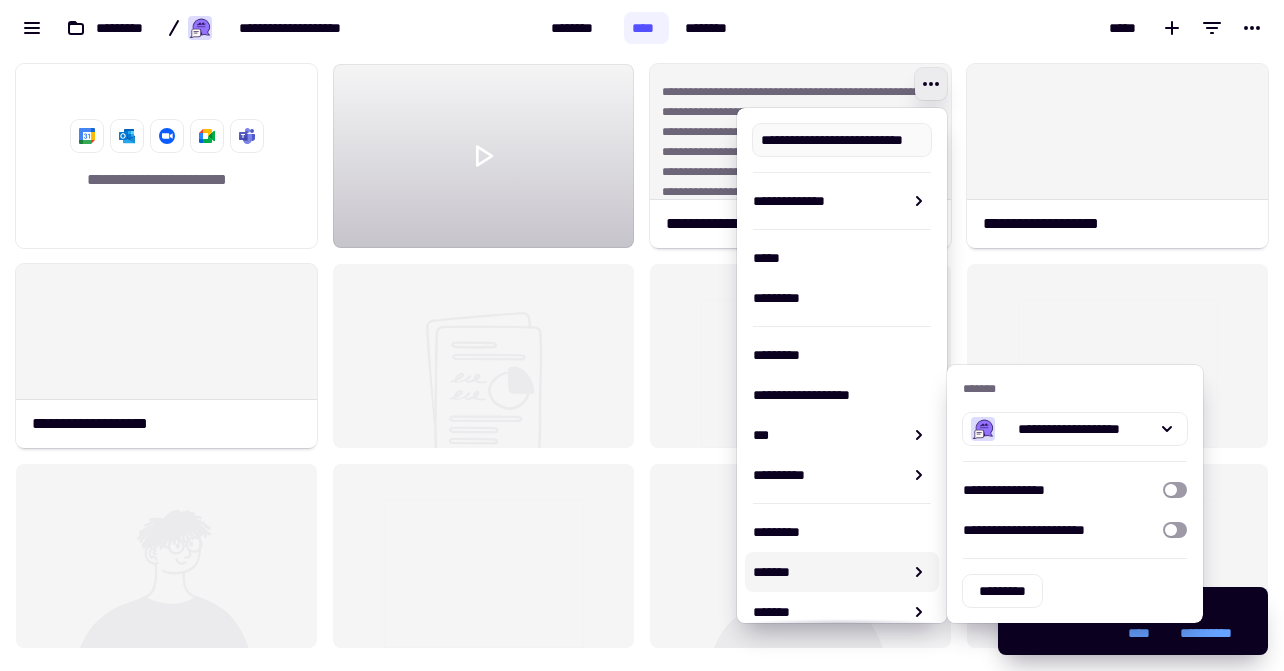 scroll, scrollTop: 74, scrollLeft: 0, axis: vertical 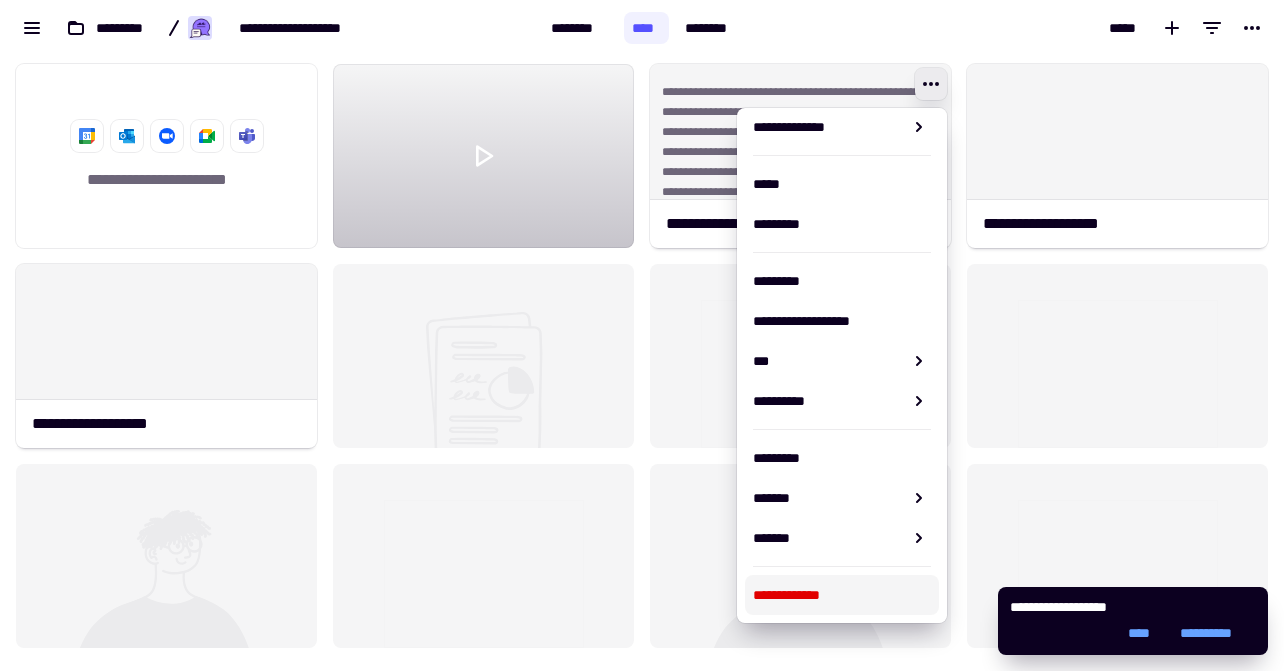 click on "**********" at bounding box center [842, 595] 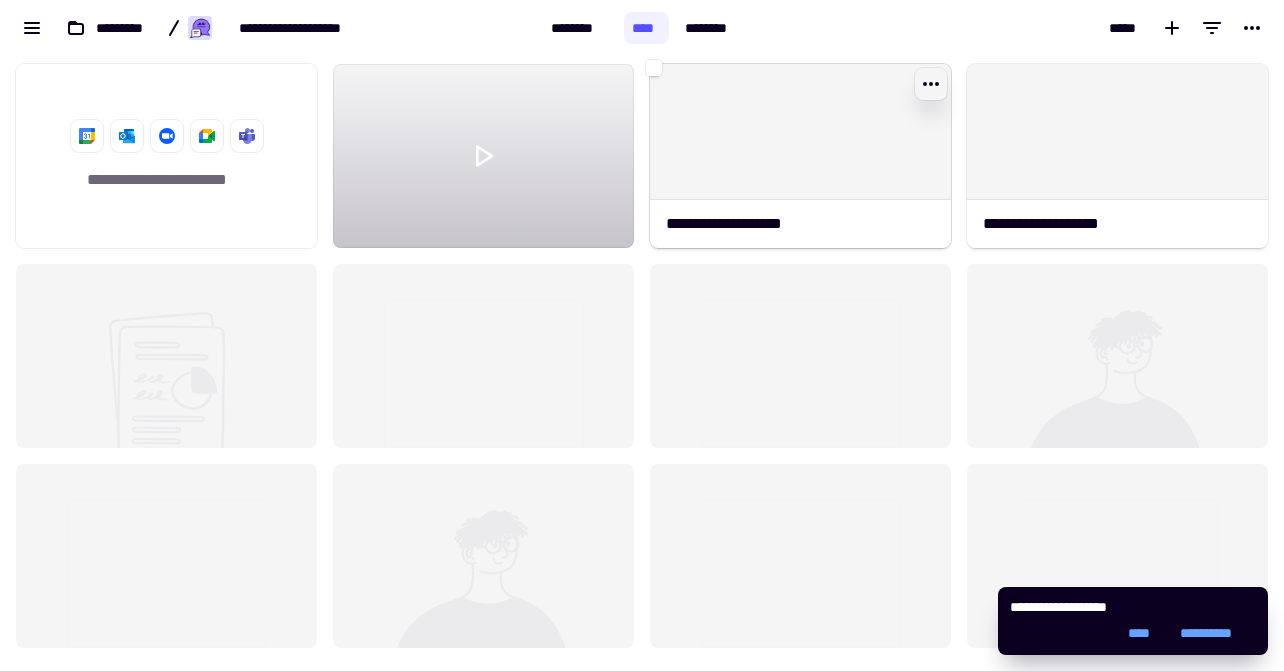 click 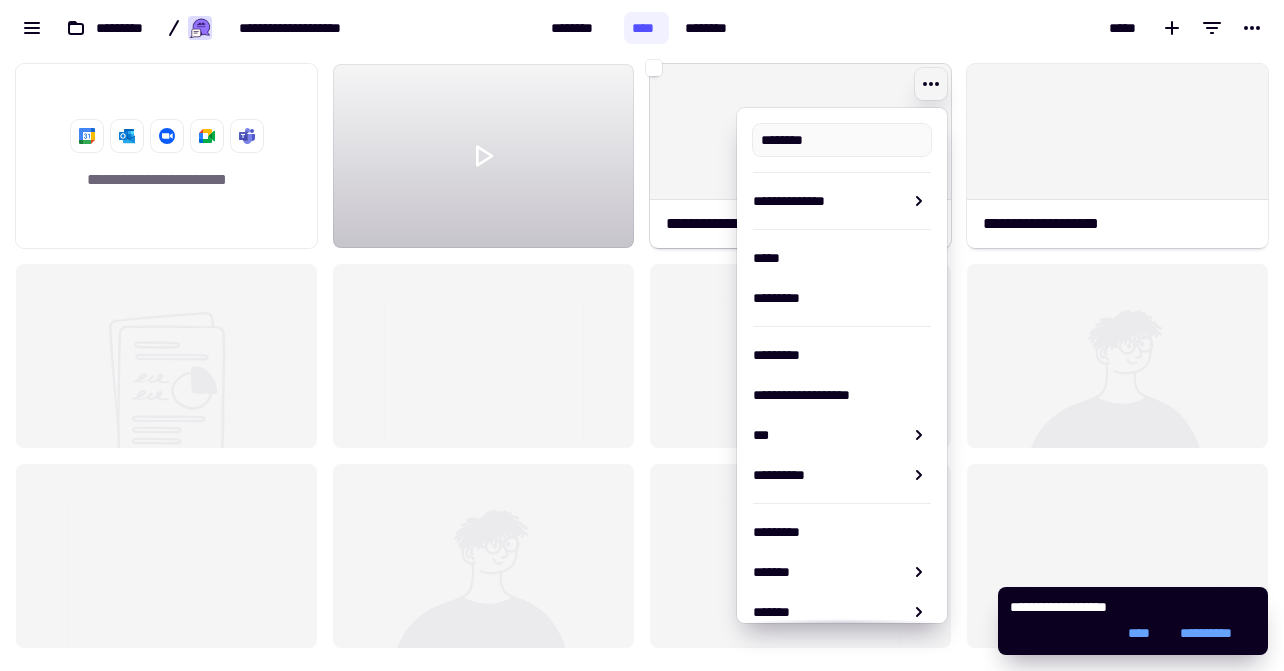 type on "**********" 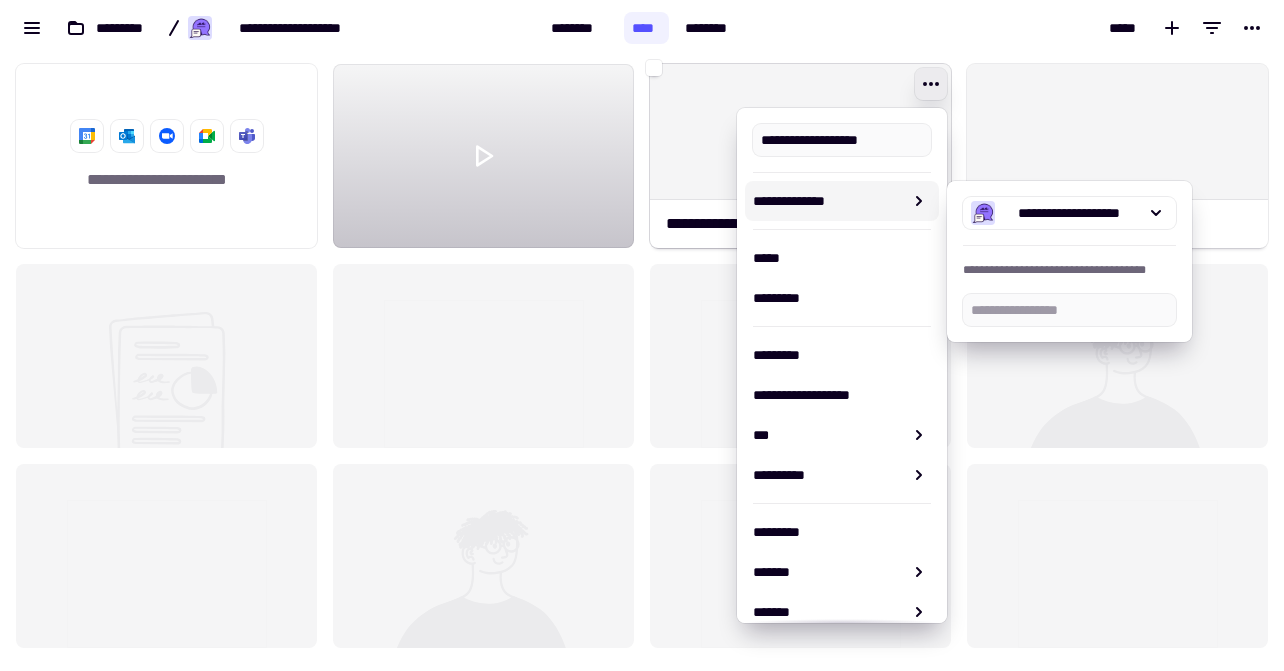 click 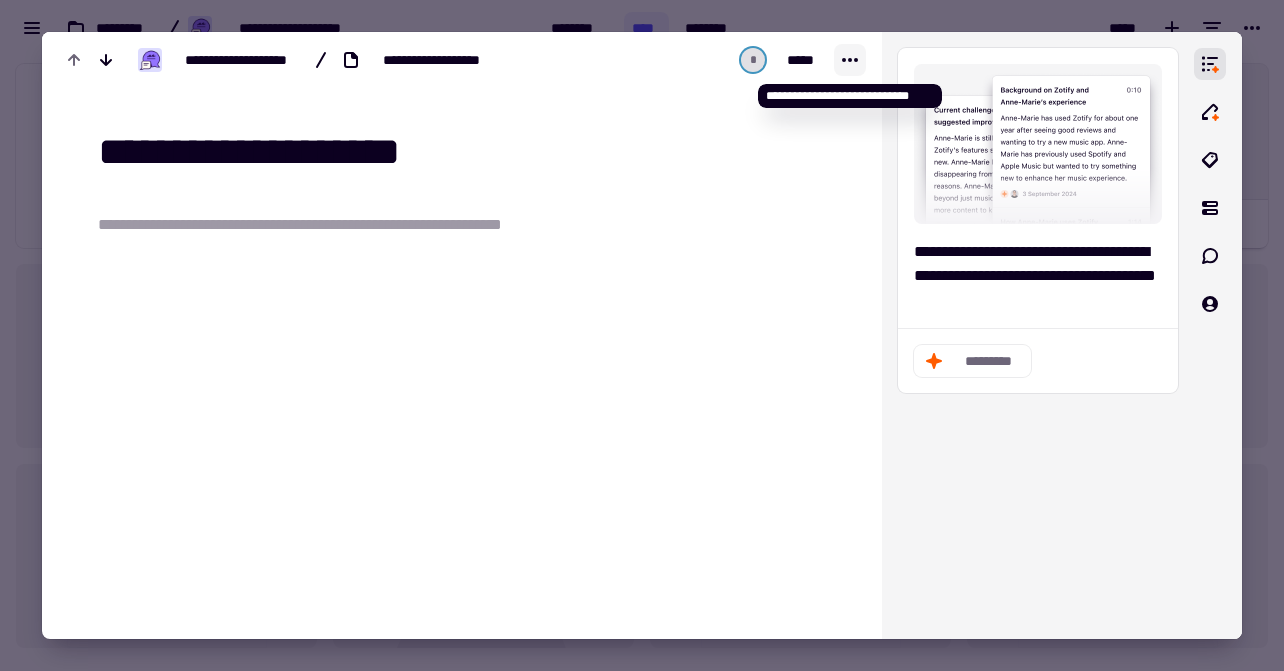 click 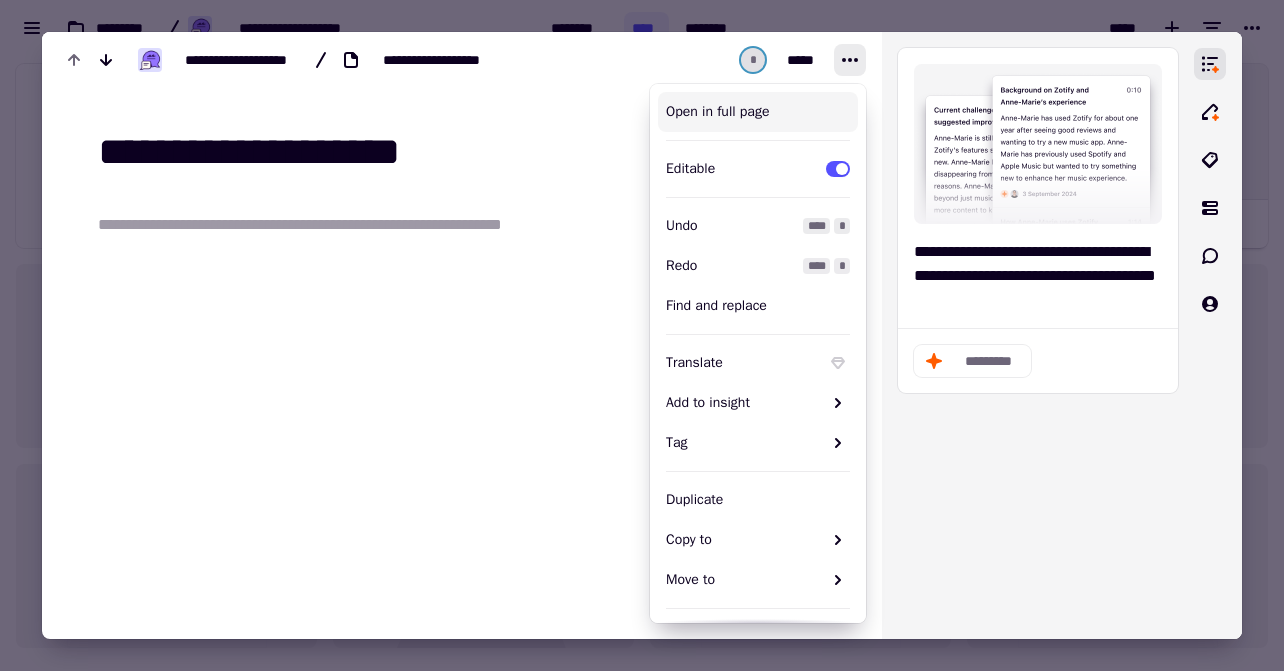 click at bounding box center (474, 355) 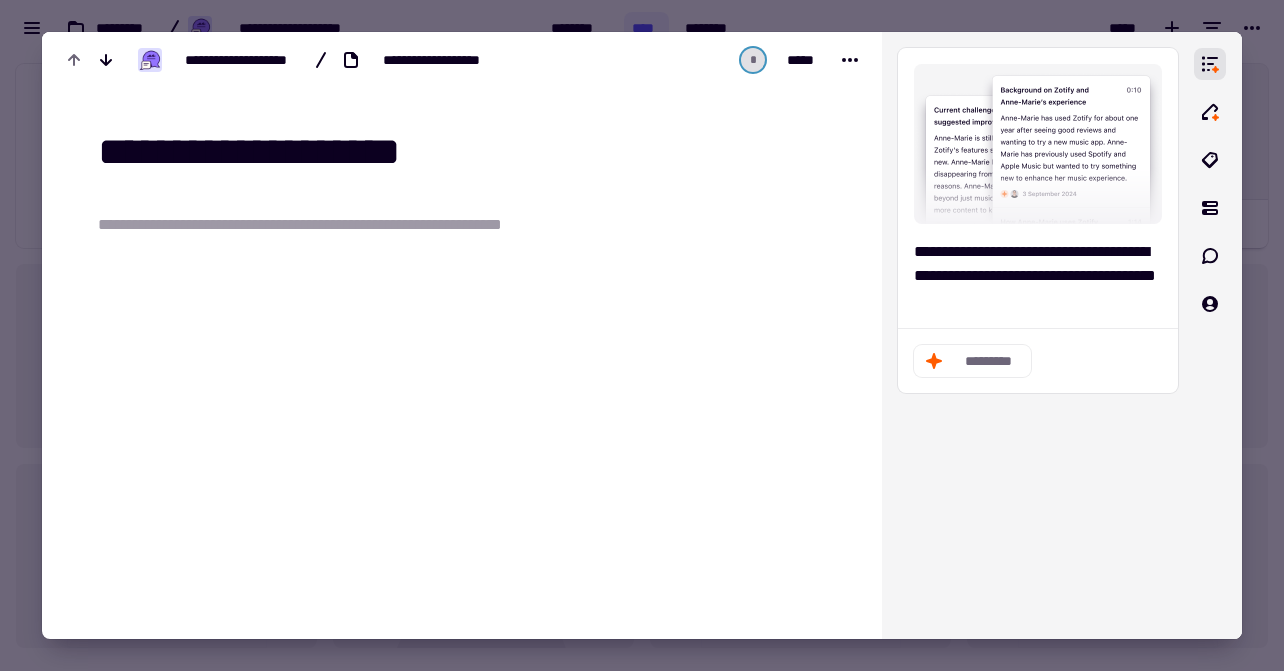type 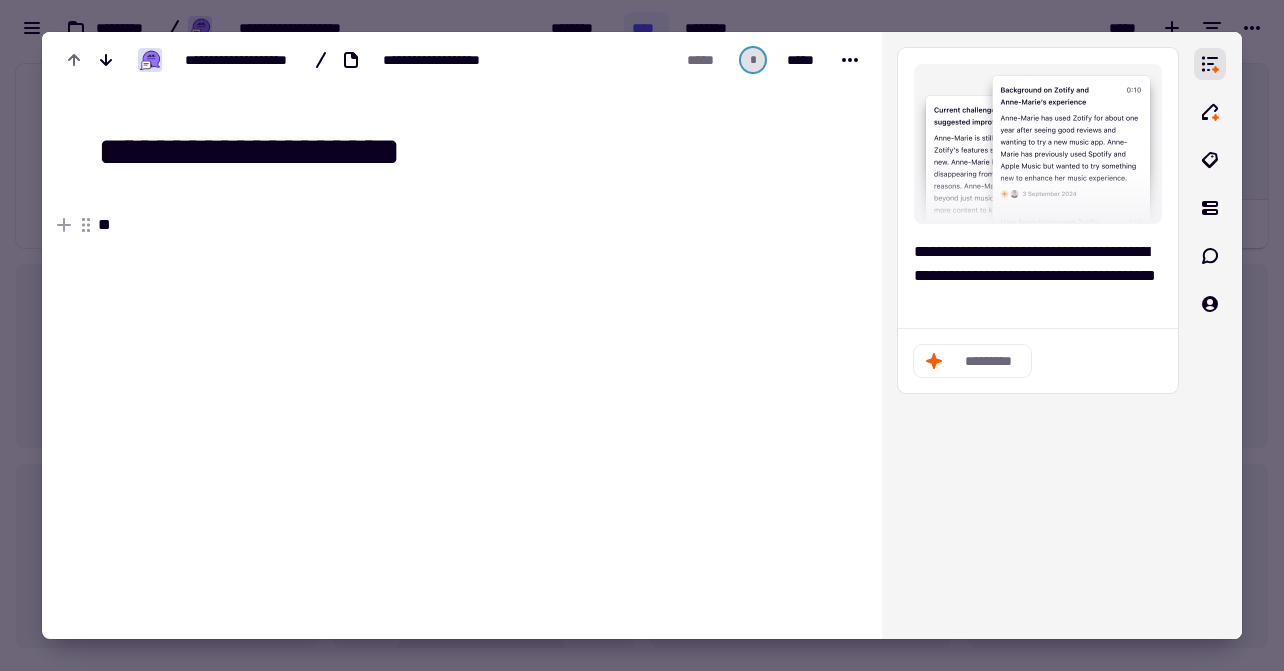 click on "**" at bounding box center [387, 225] 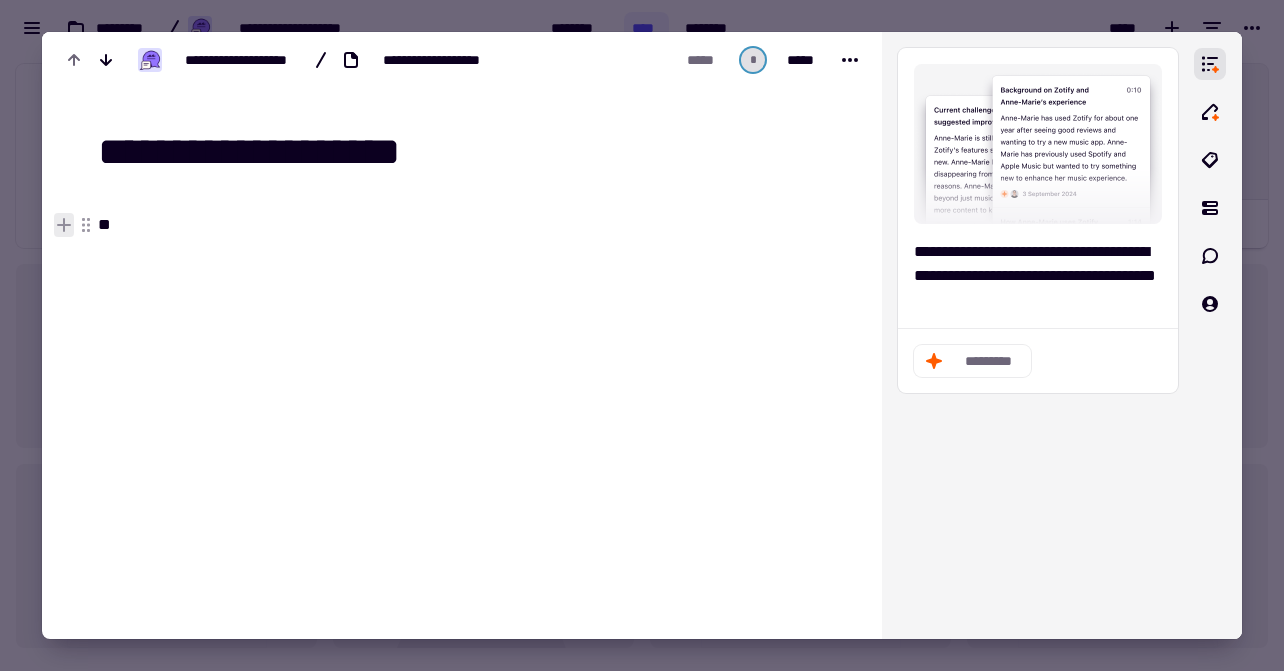 click 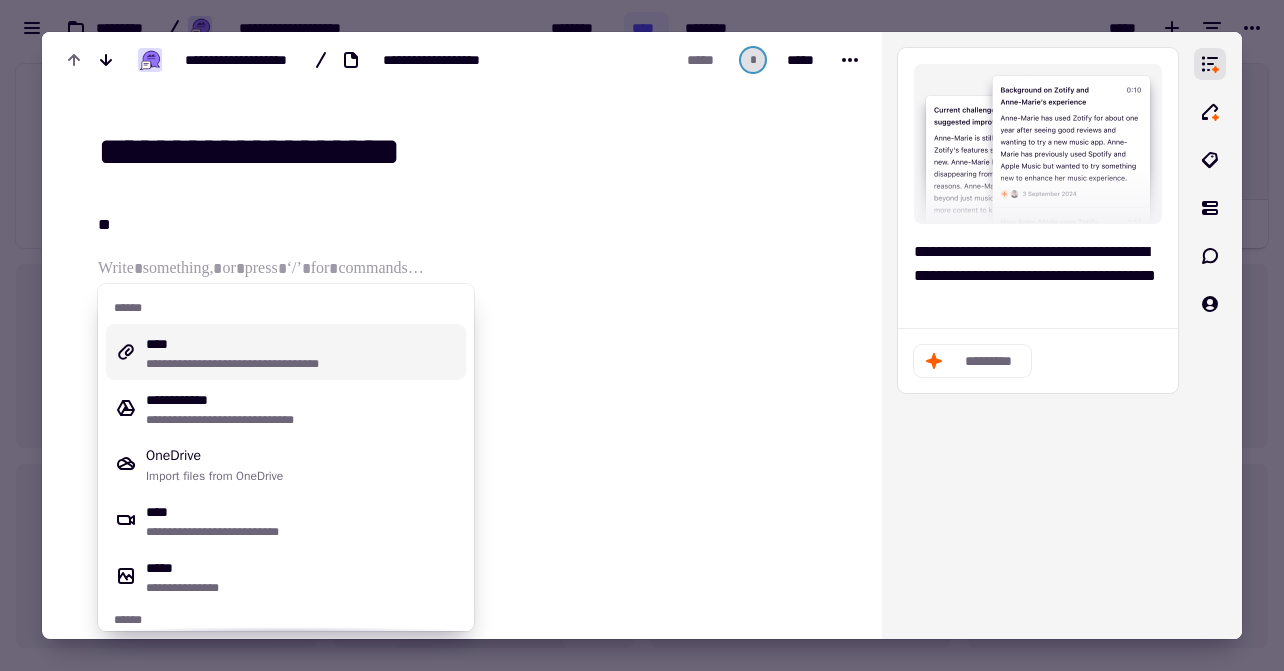 click on "**********" at bounding box center [302, 352] 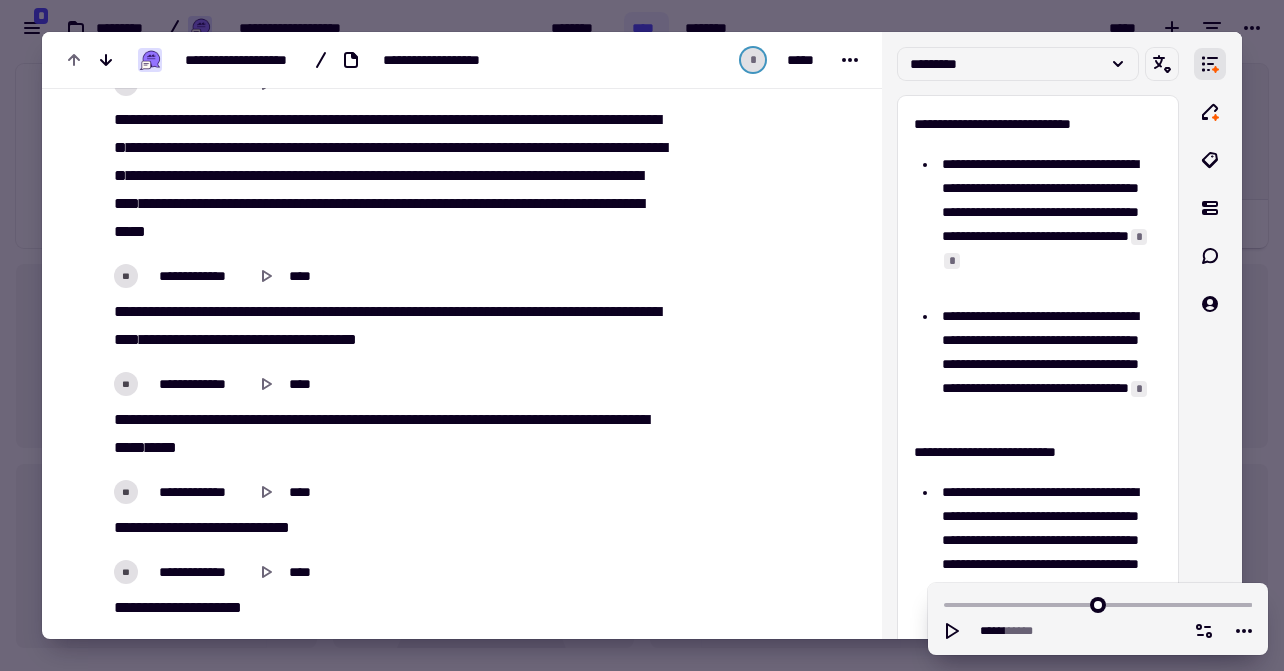 scroll, scrollTop: 5559, scrollLeft: 0, axis: vertical 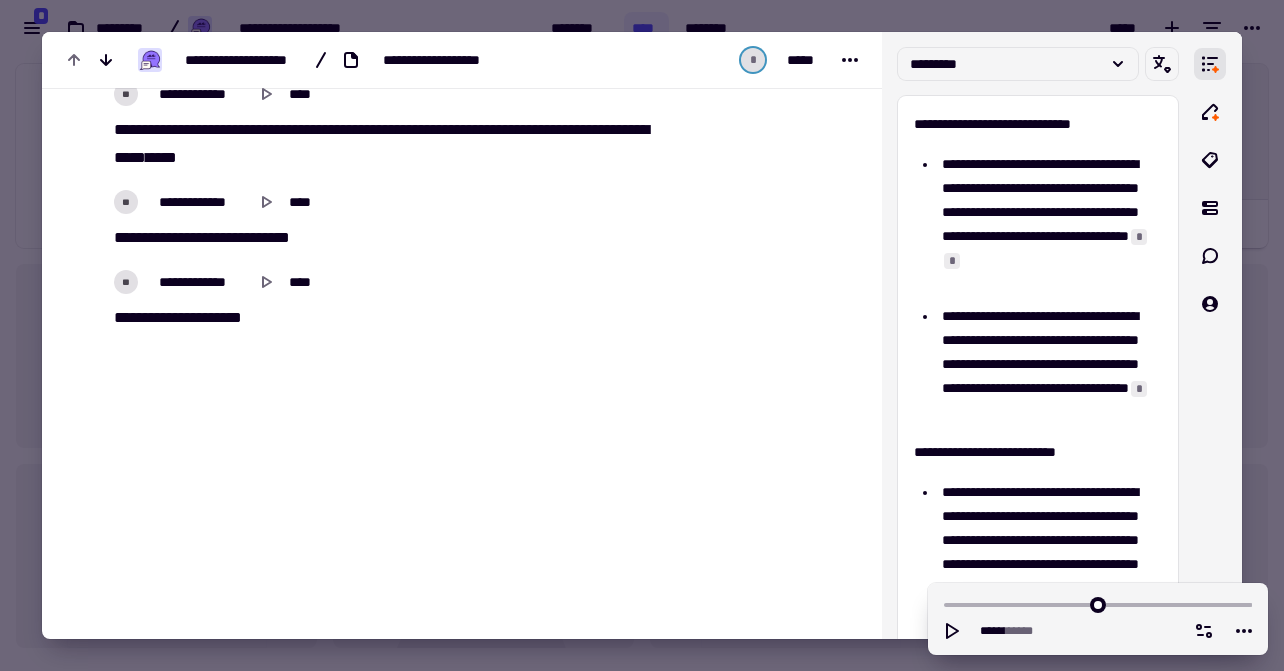 click on "**********" at bounding box center [387, -2392] 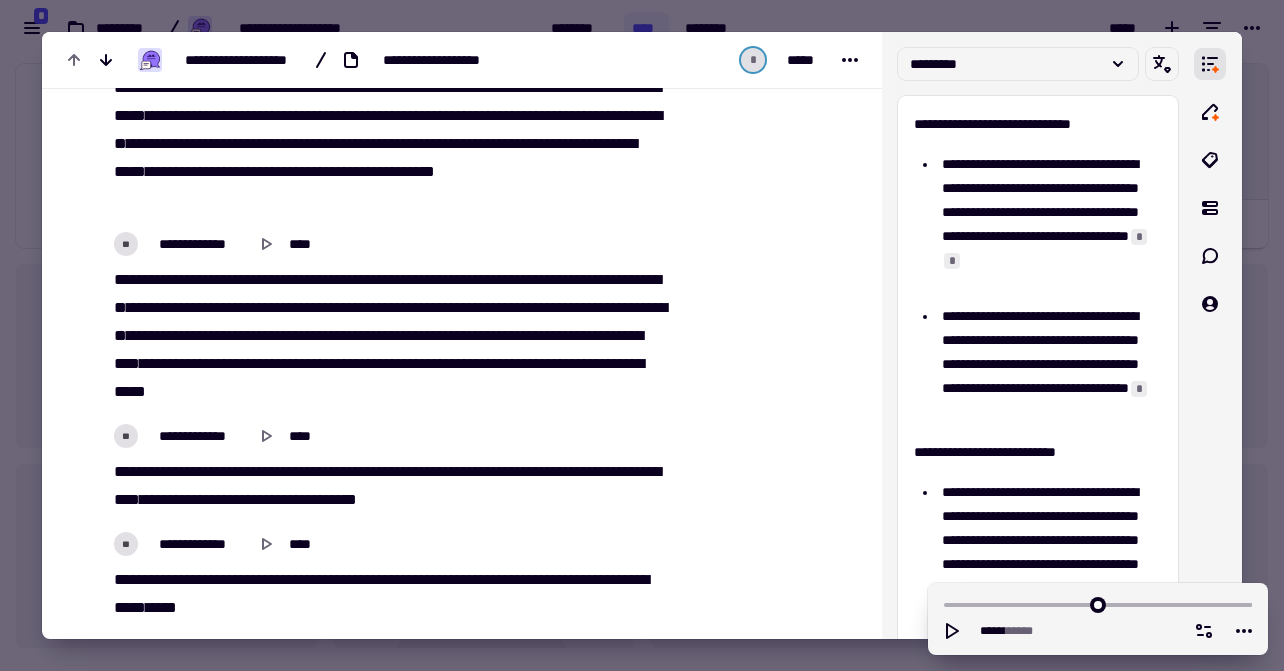 scroll, scrollTop: 5063, scrollLeft: 0, axis: vertical 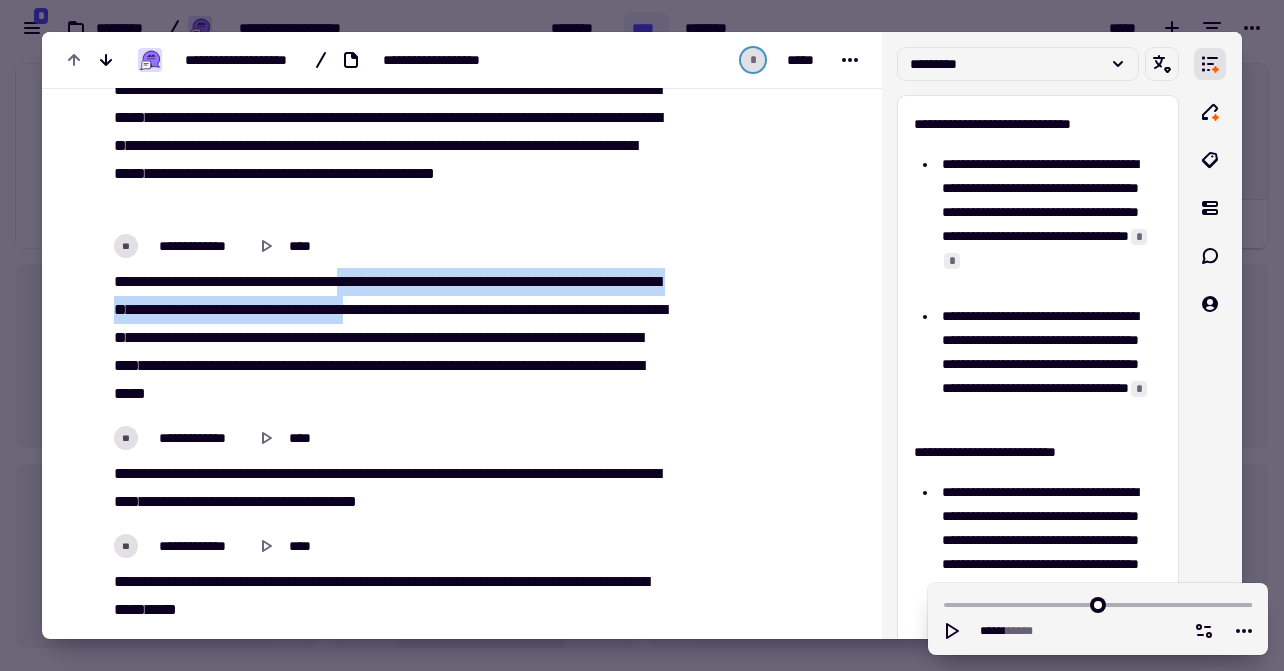drag, startPoint x: 374, startPoint y: 277, endPoint x: 507, endPoint y: 291, distance: 133.73482 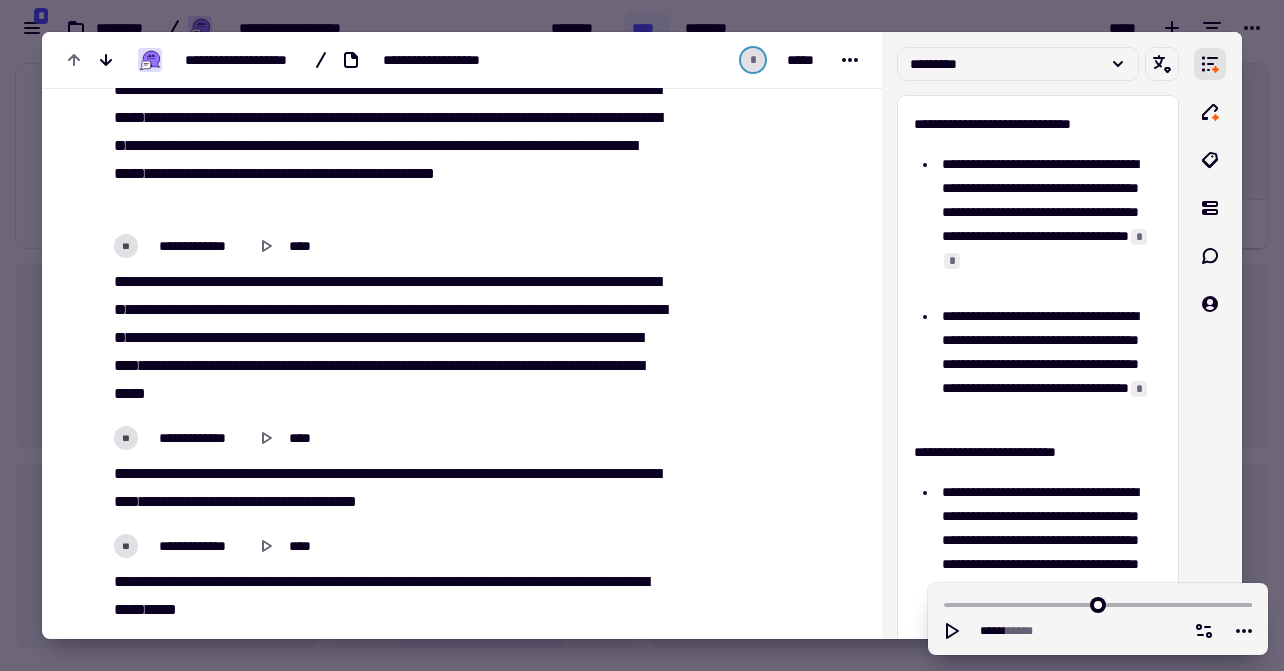 click on "********" at bounding box center (211, 337) 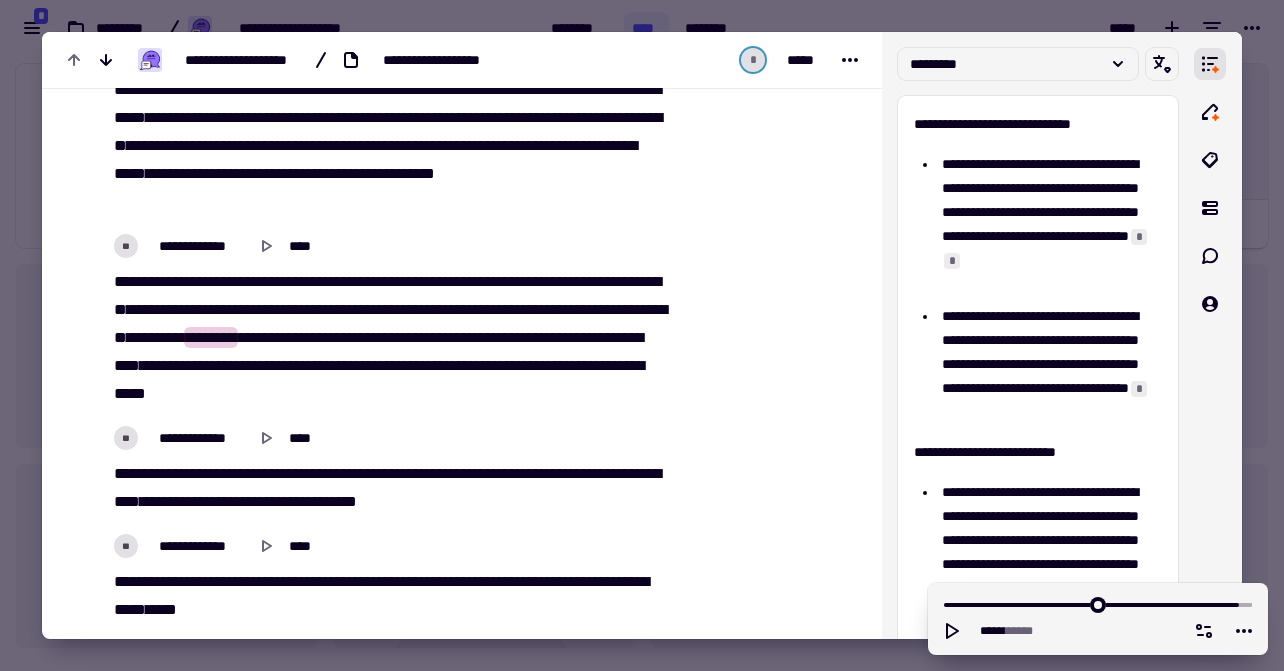 click on "***" at bounding box center (580, 337) 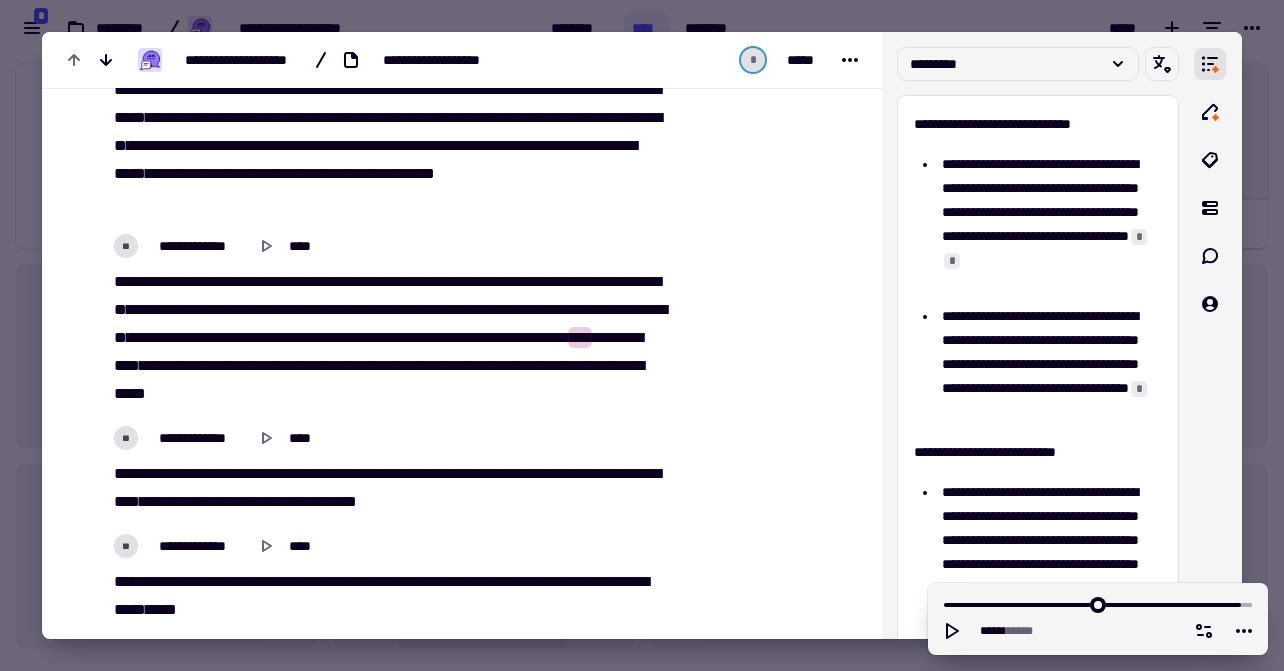 click on "**********" at bounding box center (387, 338) 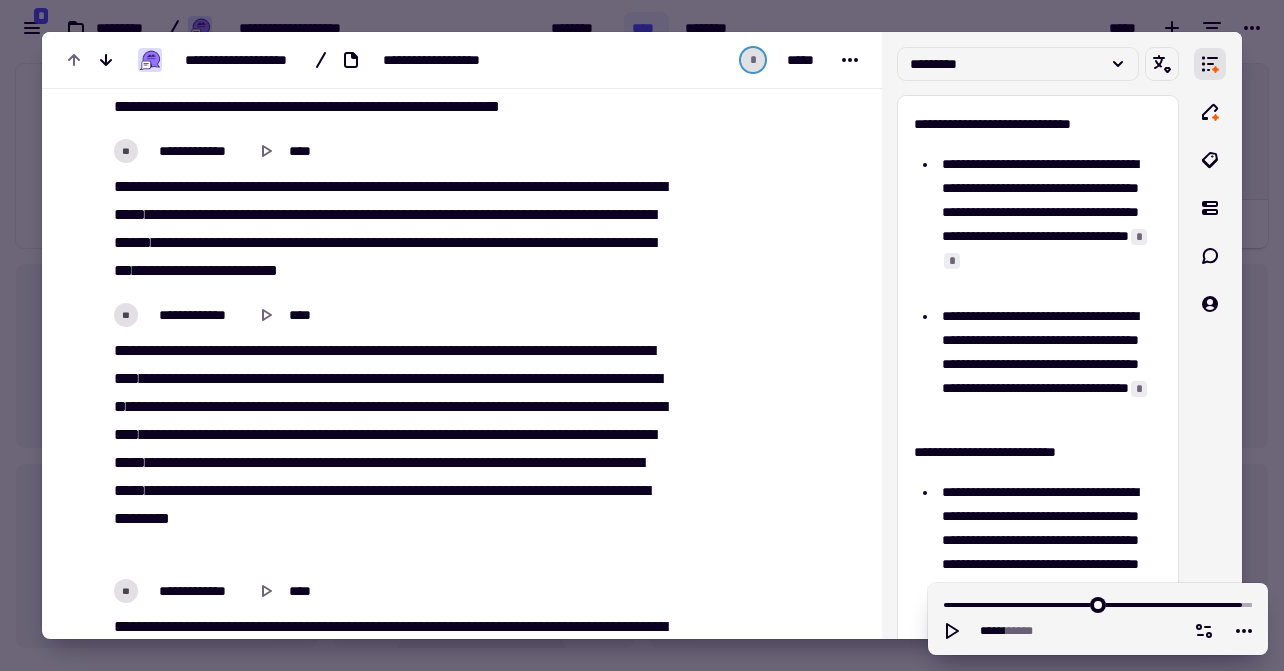 scroll, scrollTop: 0, scrollLeft: 0, axis: both 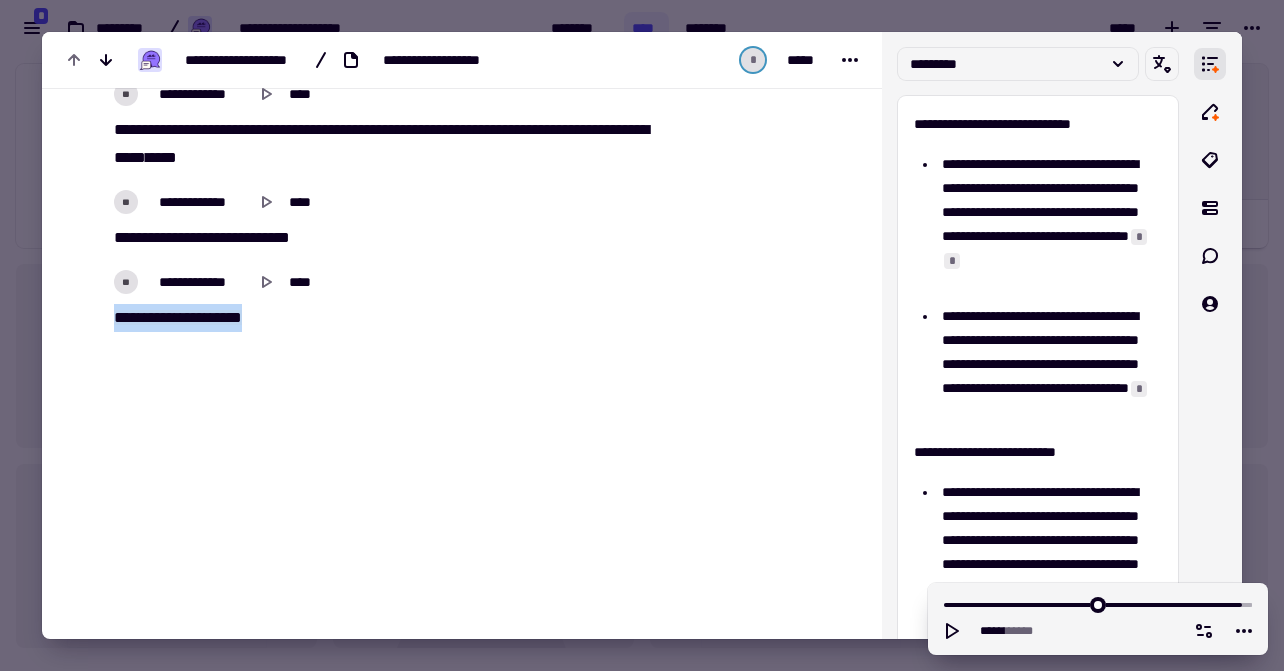 drag, startPoint x: 115, startPoint y: 399, endPoint x: 562, endPoint y: 695, distance: 536.1203 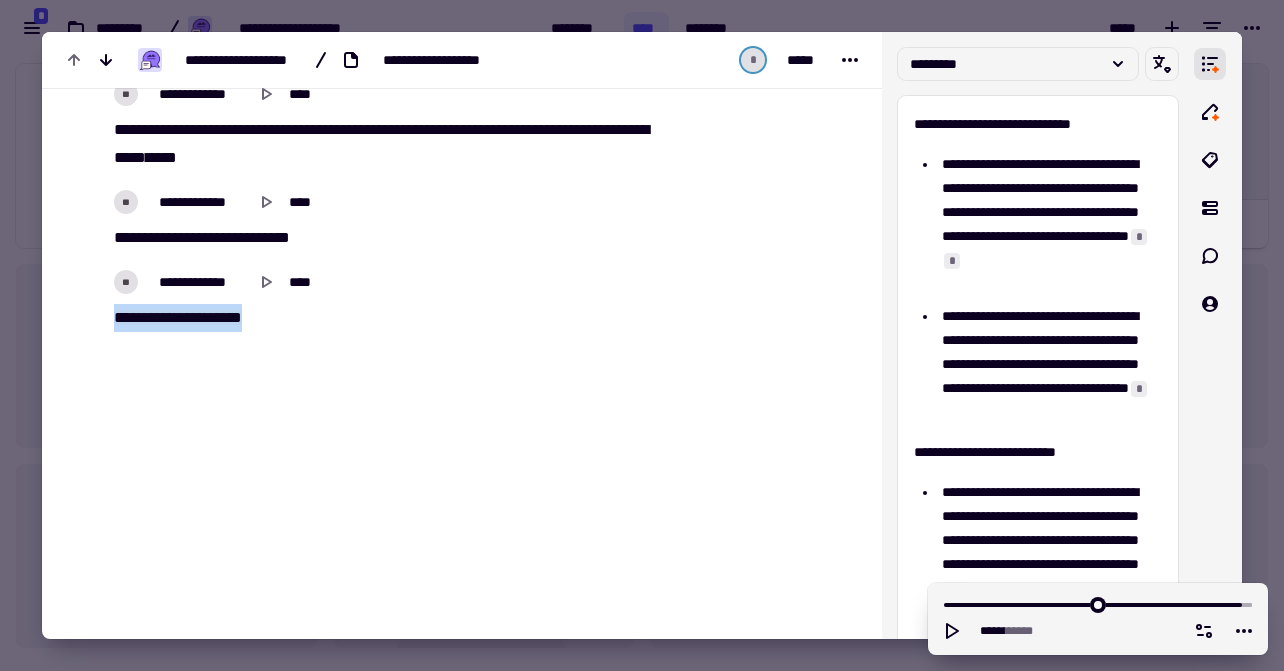 click on "**********" at bounding box center [462, 335] 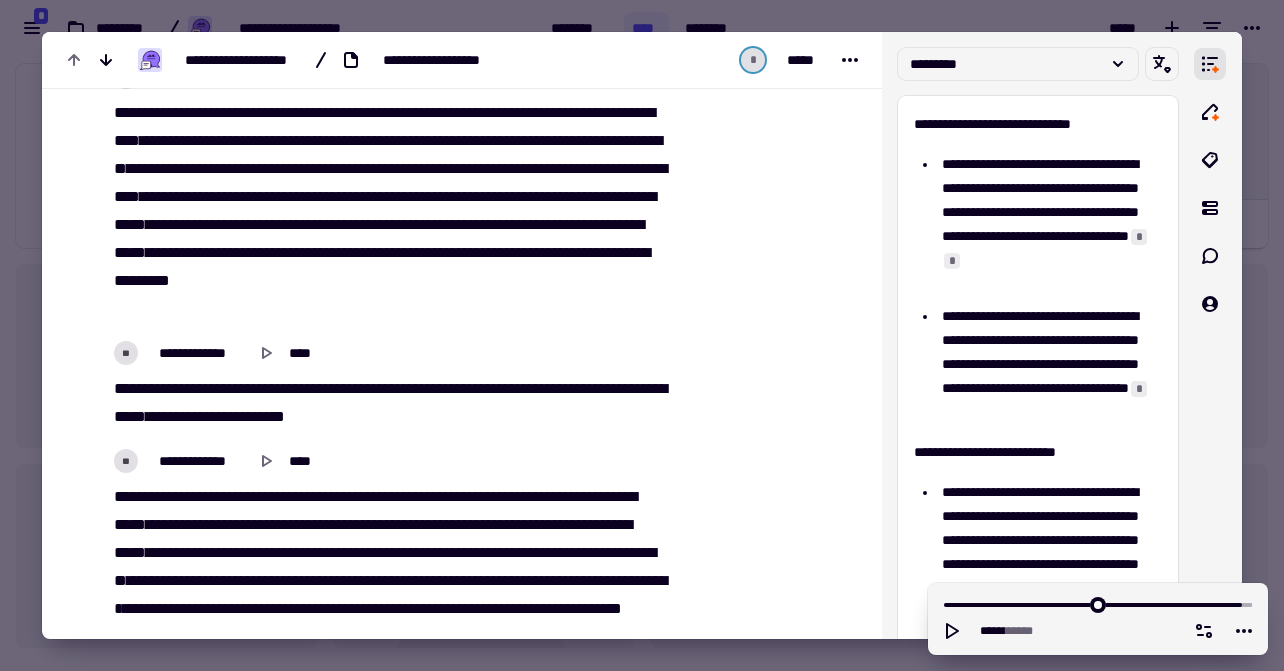 scroll, scrollTop: 0, scrollLeft: 0, axis: both 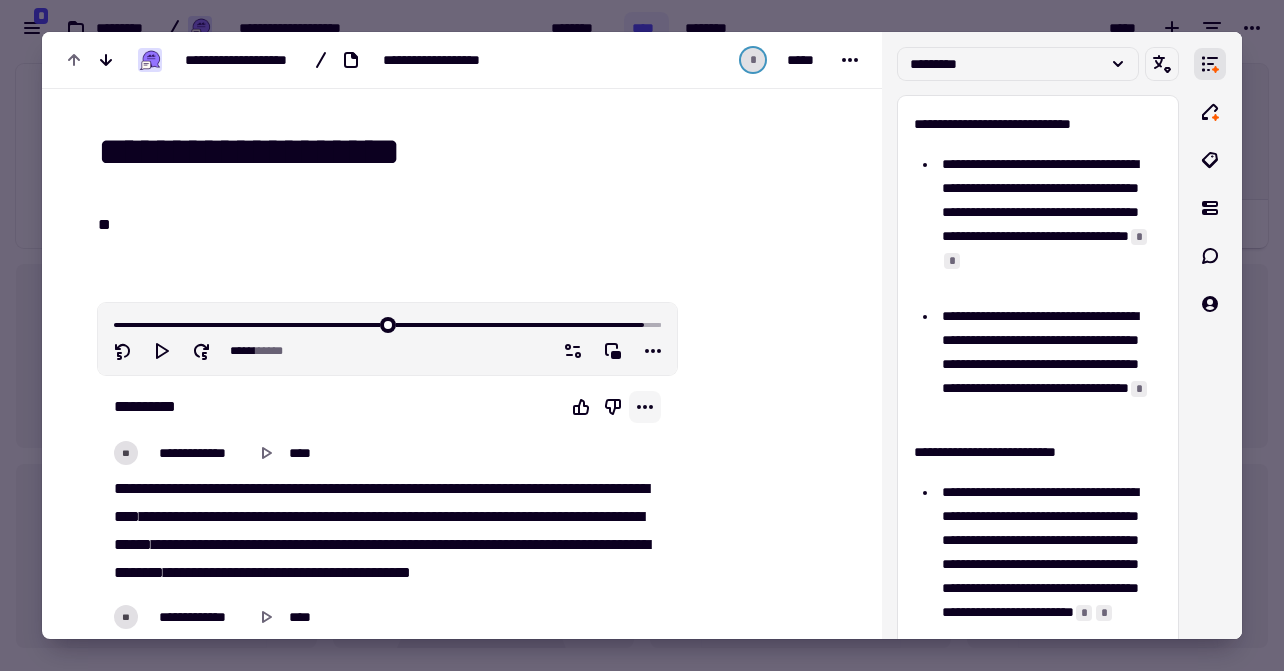 click 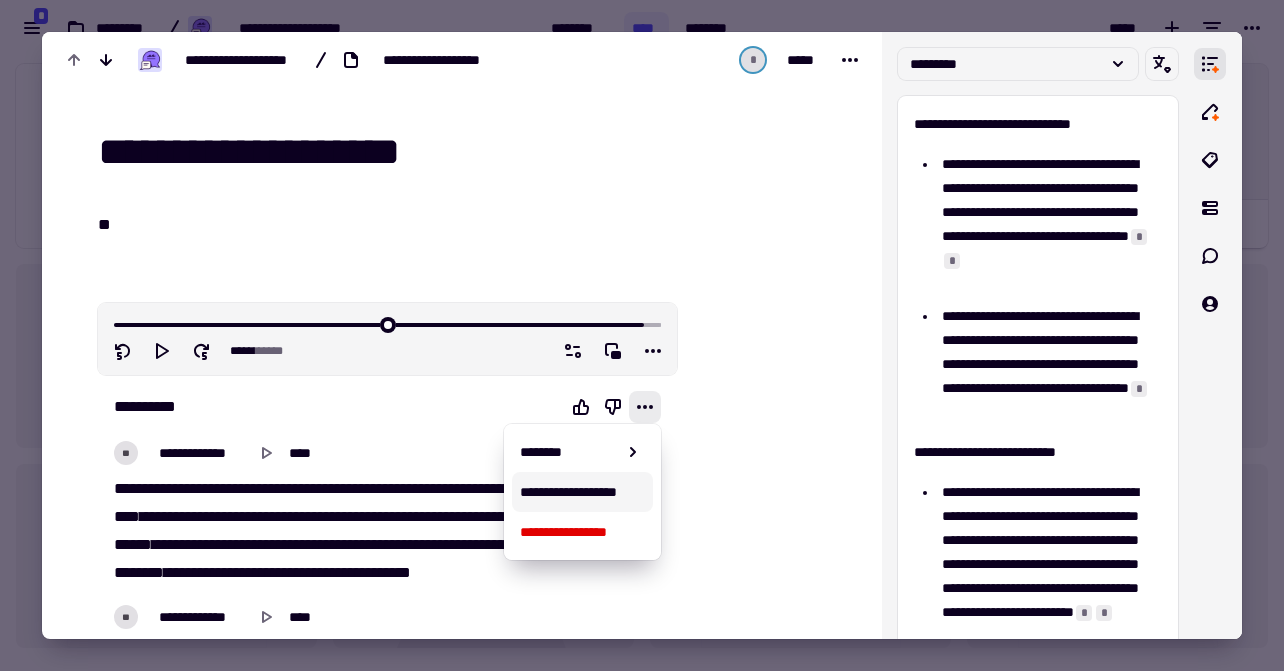 click on "**********" at bounding box center [582, 492] 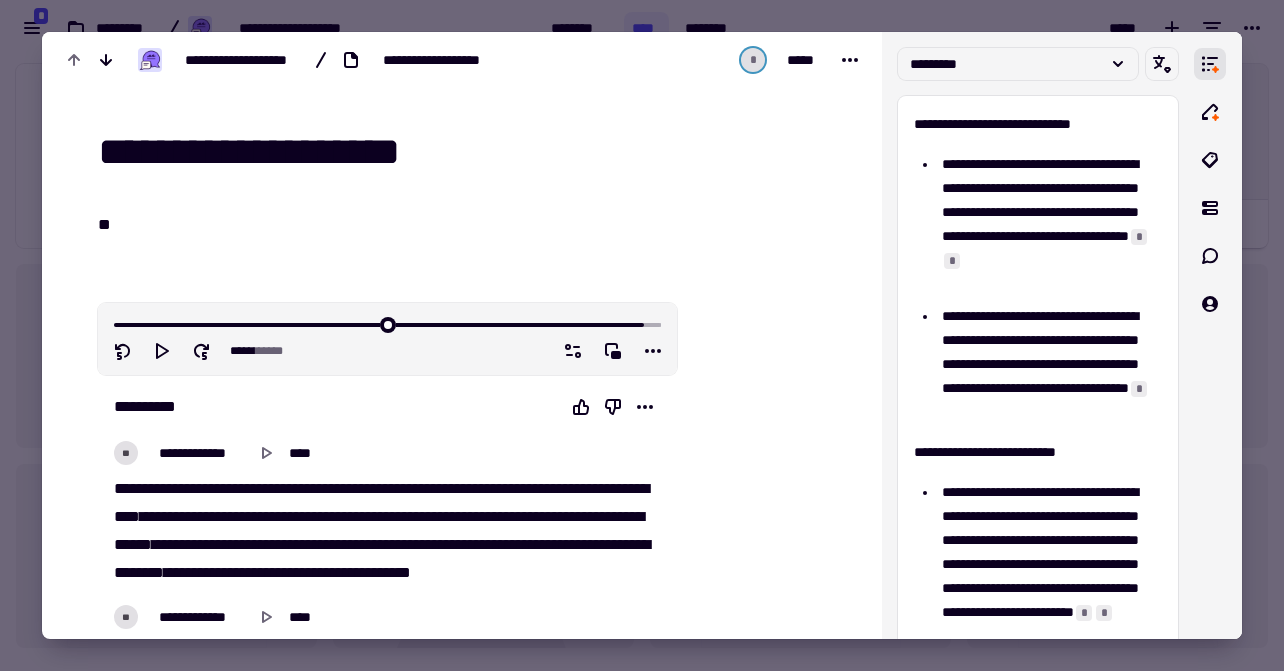 click on "**********" at bounding box center (1038, 335) 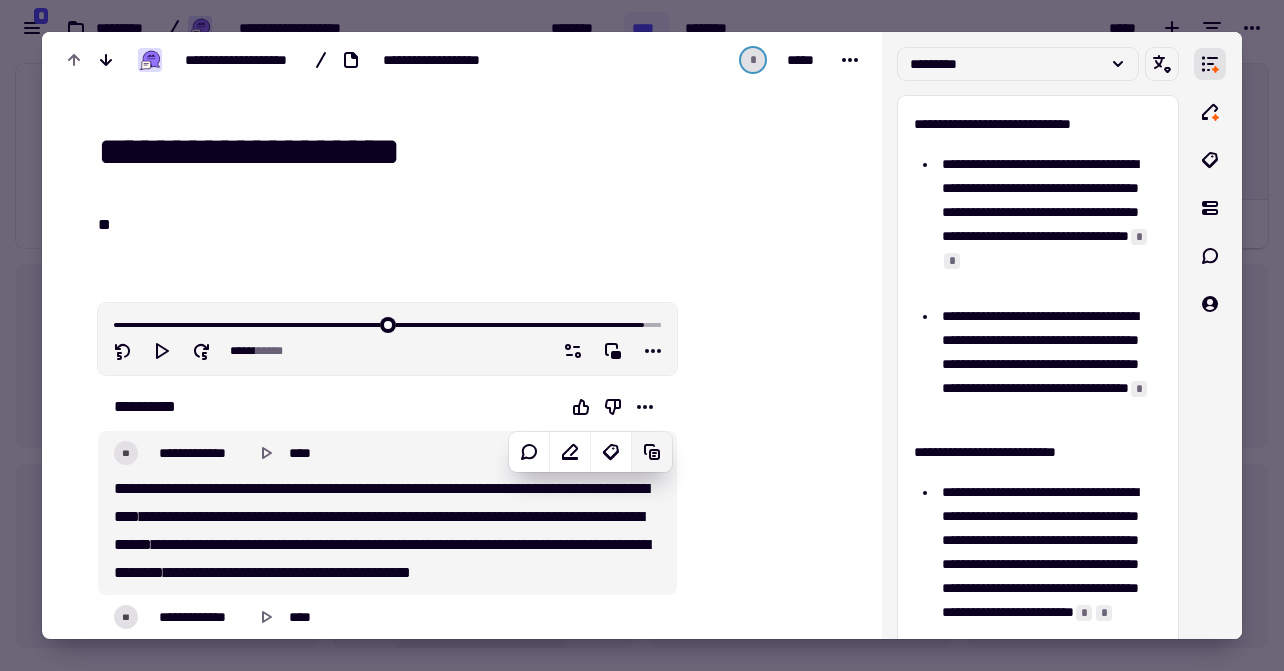 click 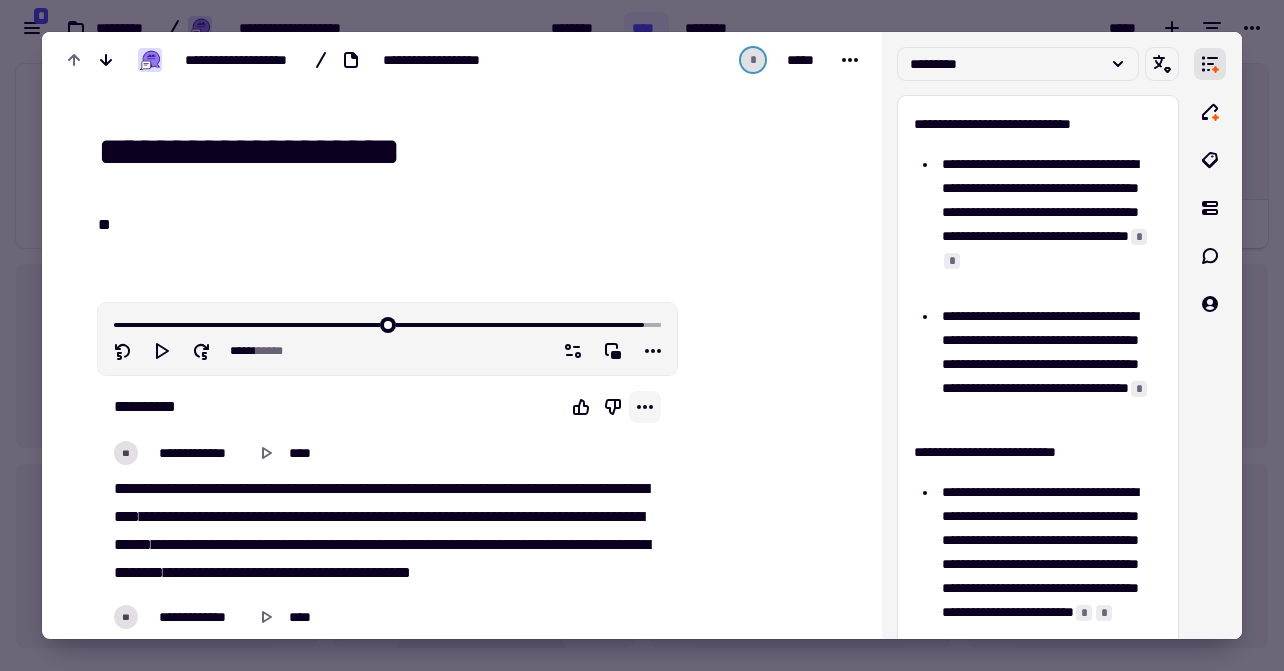 click 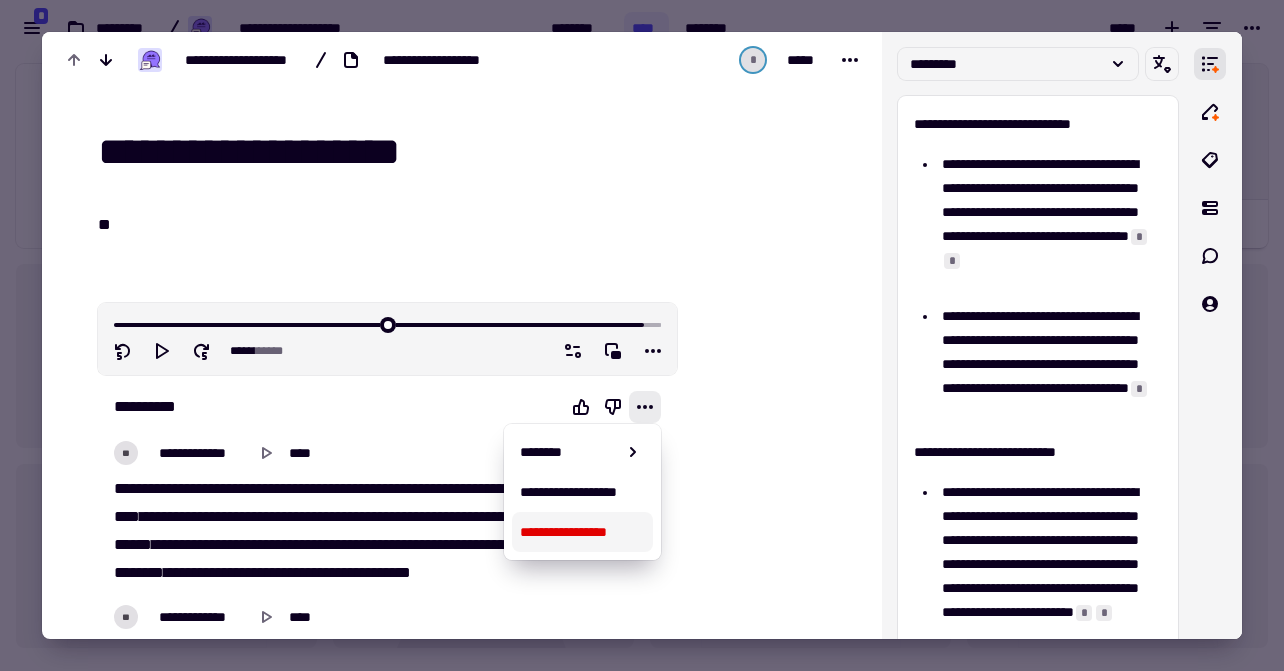 click on "**********" at bounding box center (387, 531) 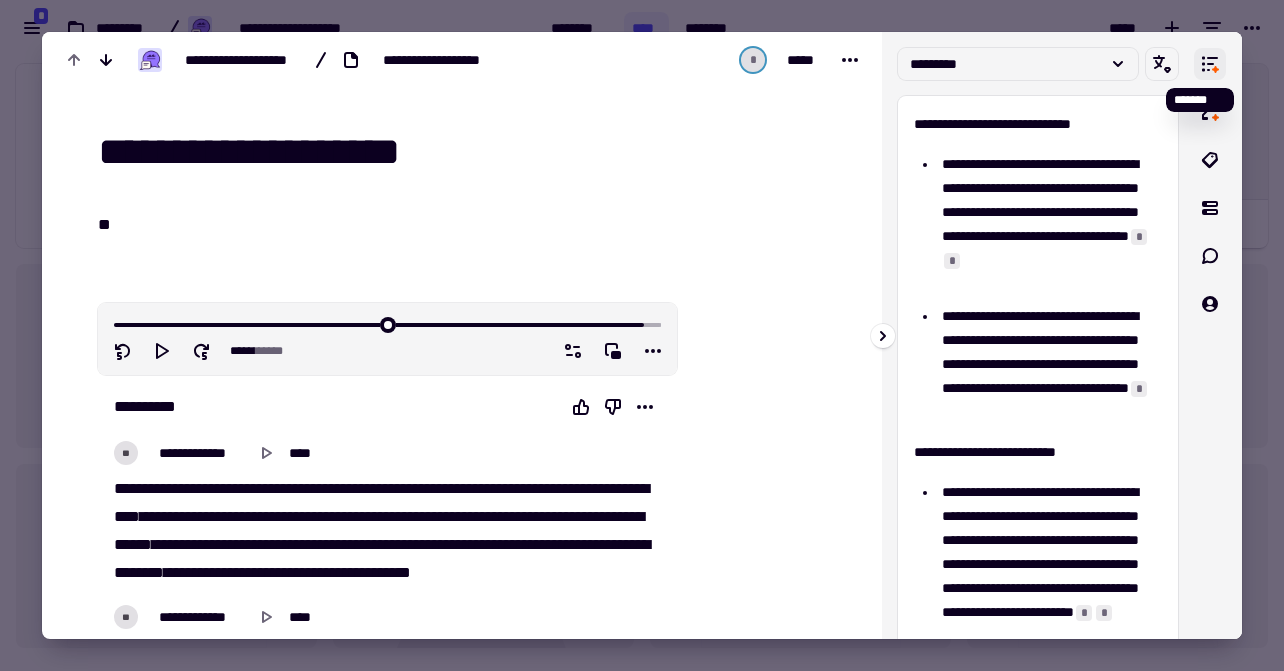 click 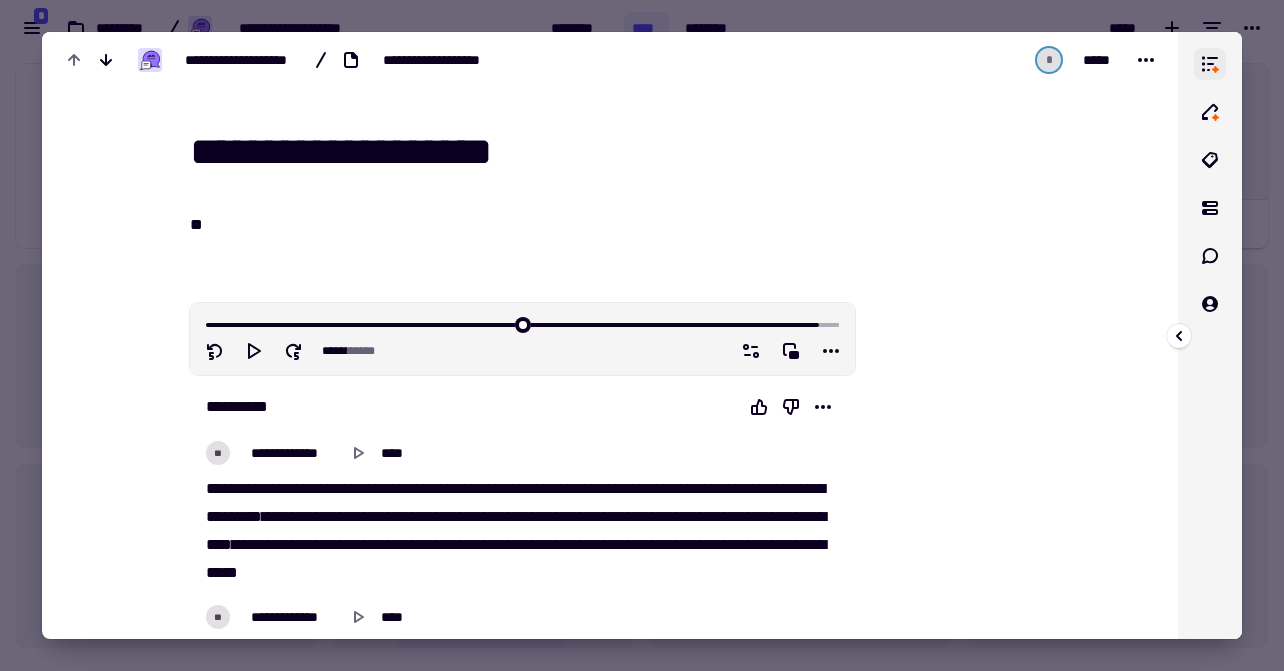 click 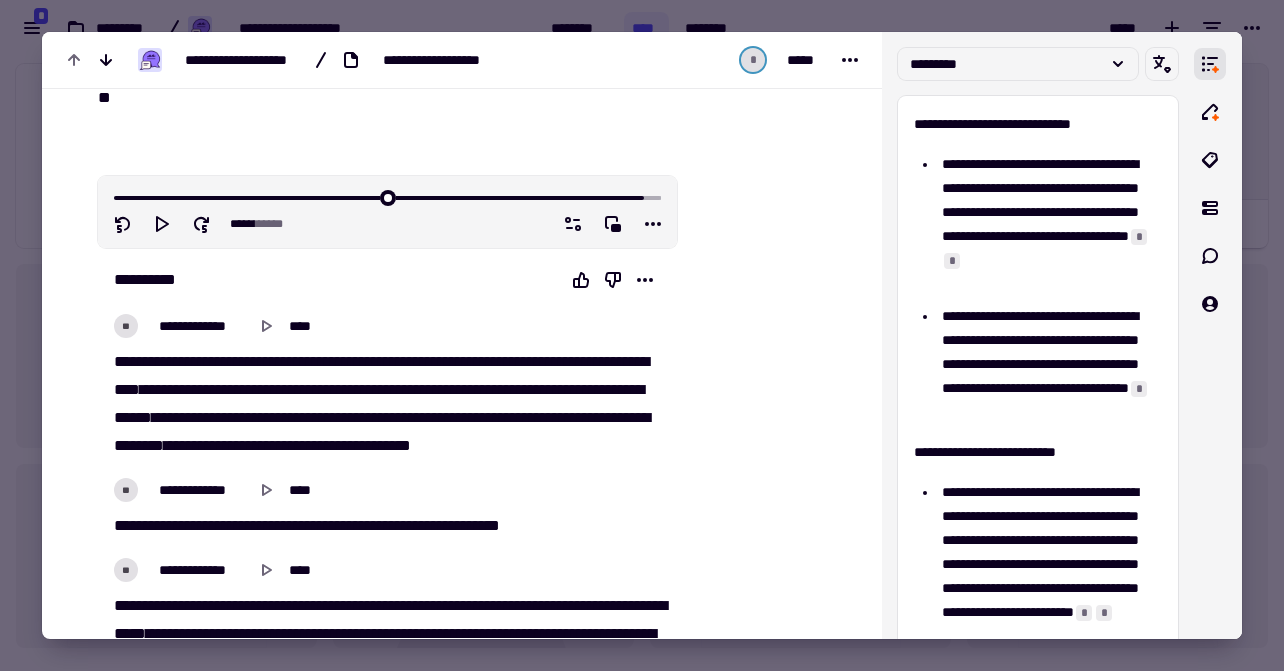 scroll, scrollTop: 125, scrollLeft: 0, axis: vertical 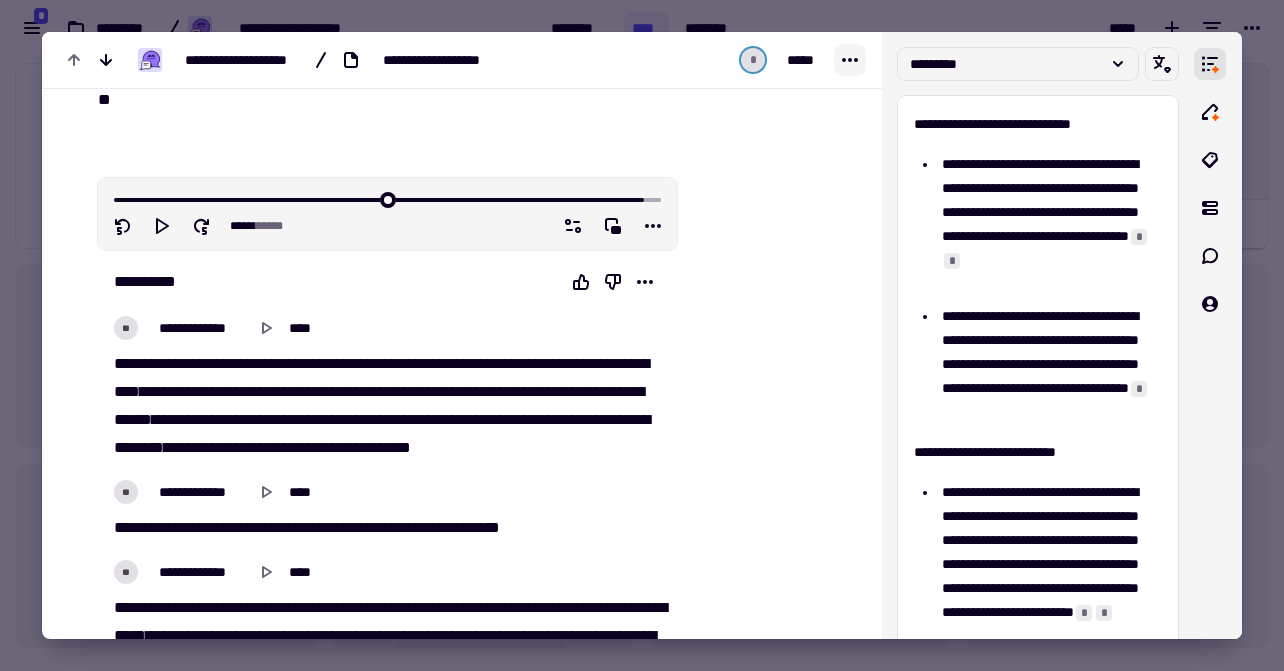click 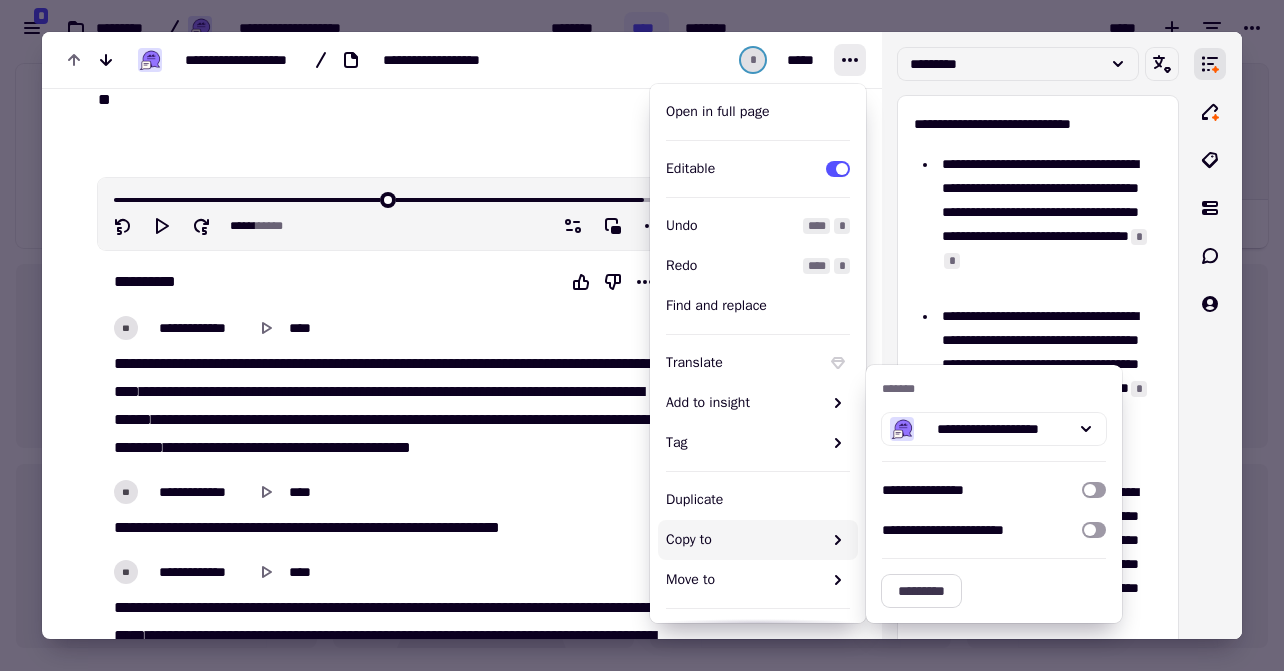 click on "*********" 